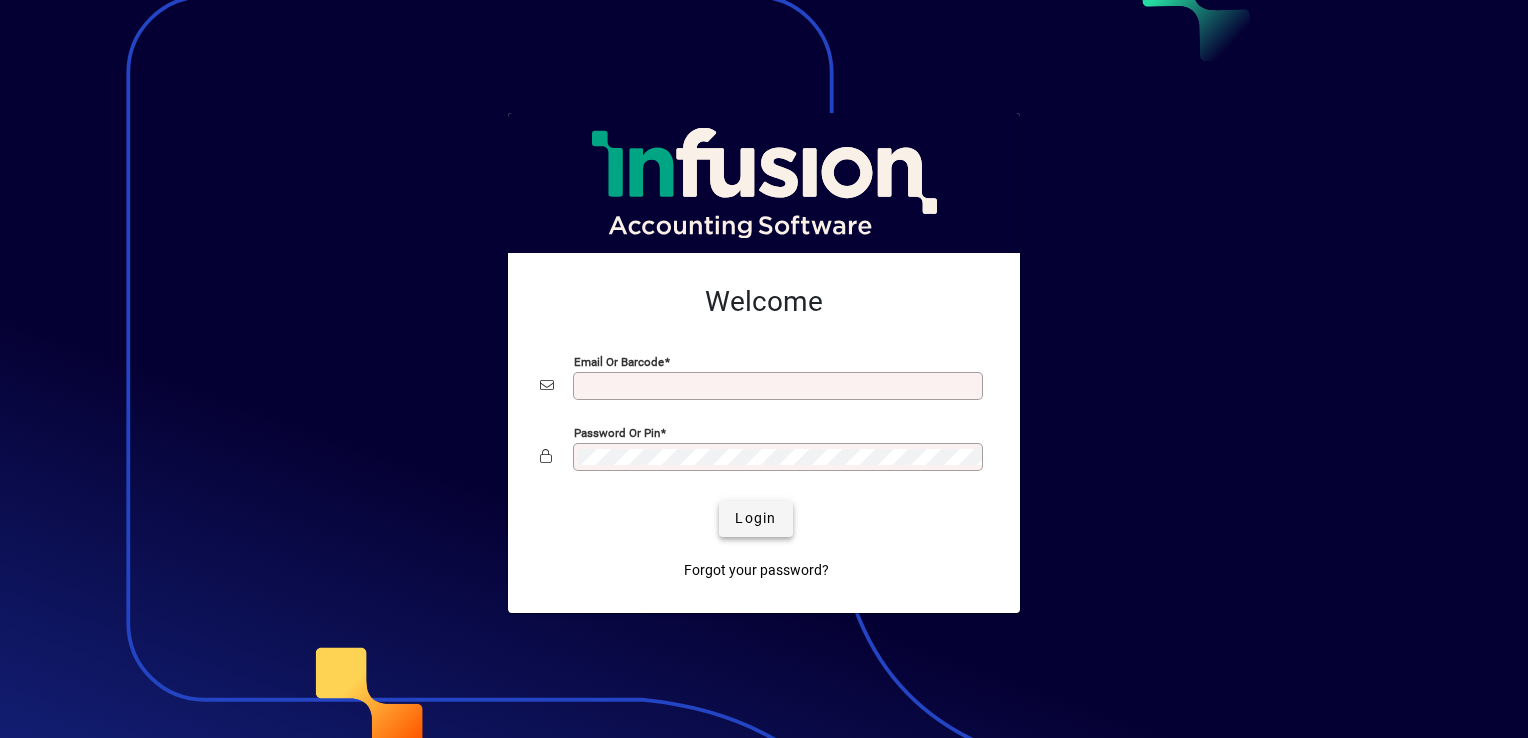 scroll, scrollTop: 0, scrollLeft: 0, axis: both 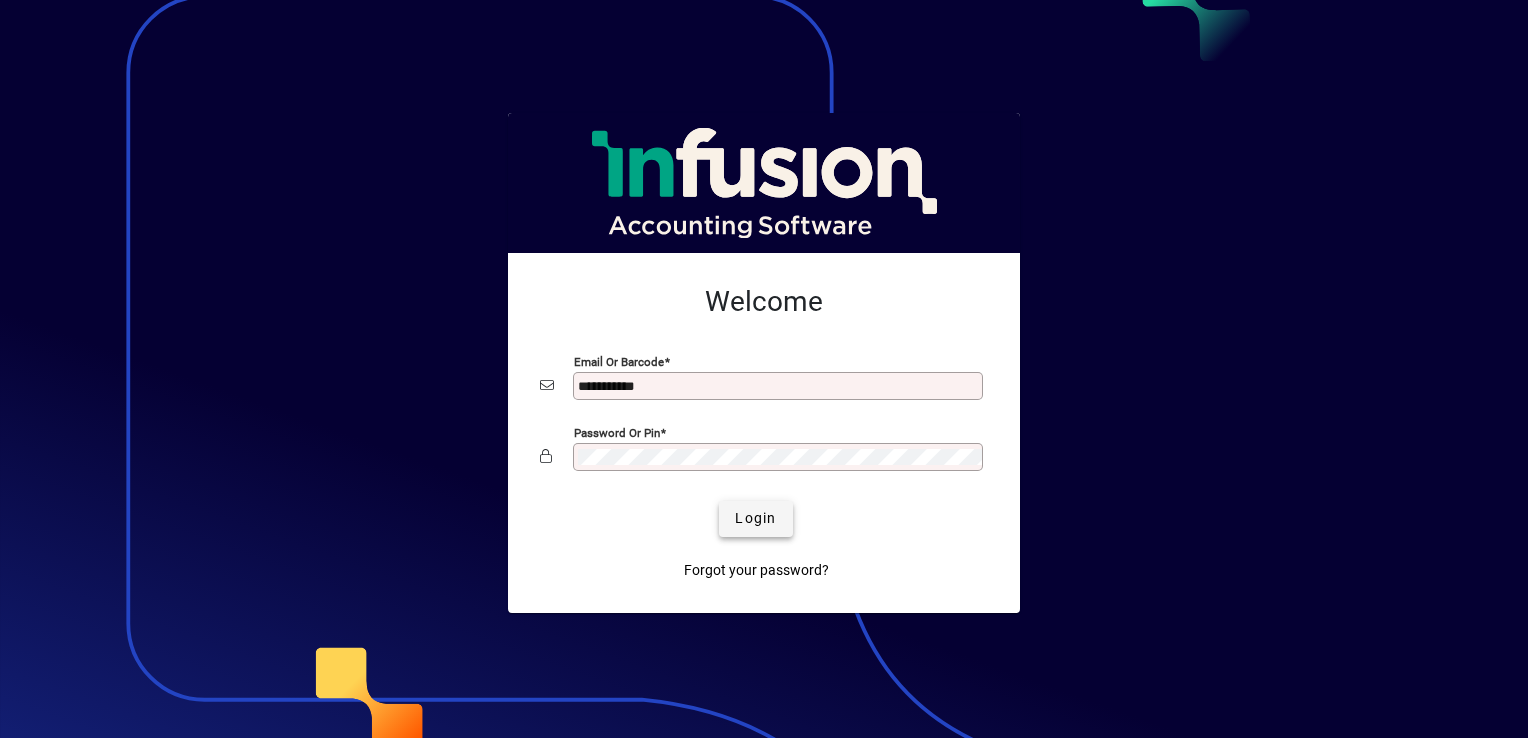 click on "Login" 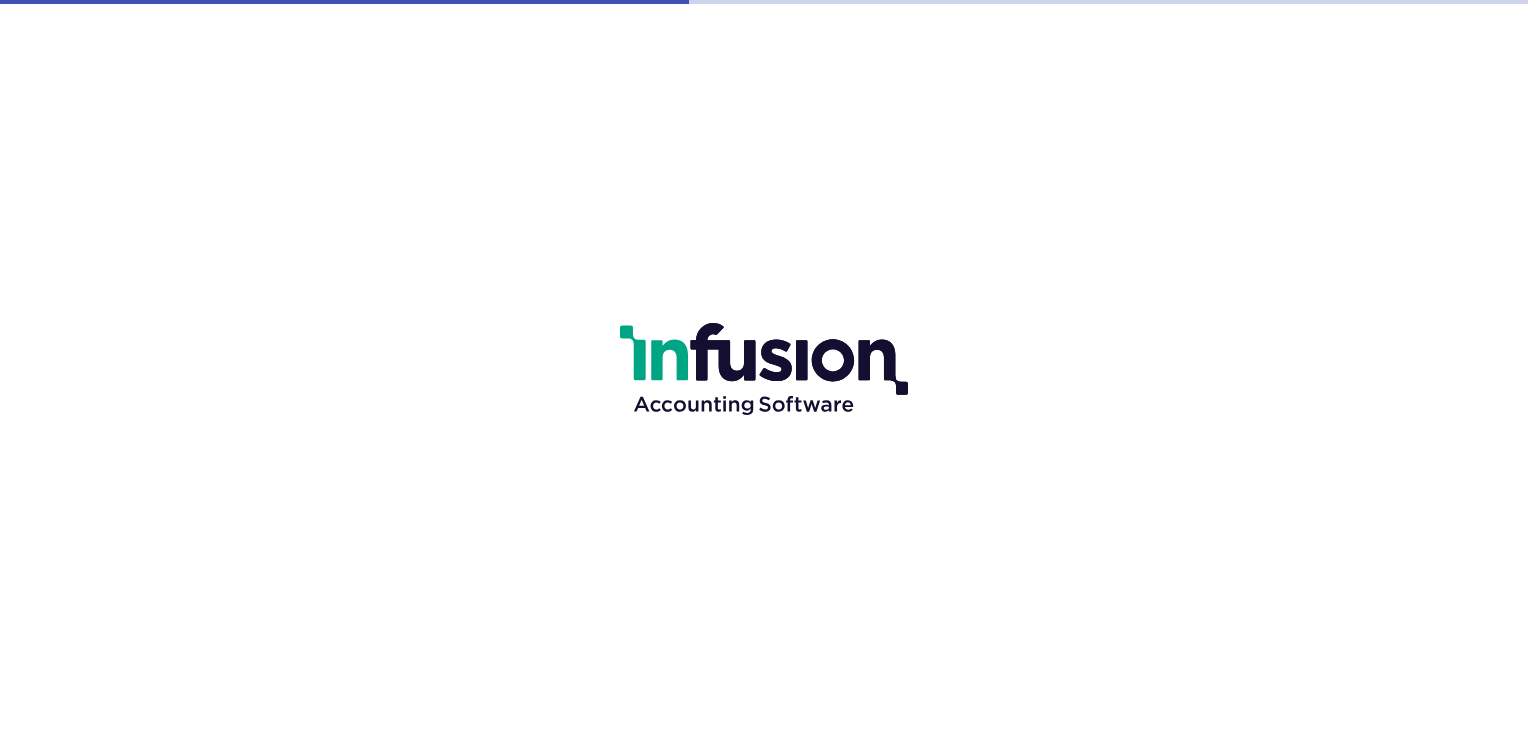 scroll, scrollTop: 0, scrollLeft: 0, axis: both 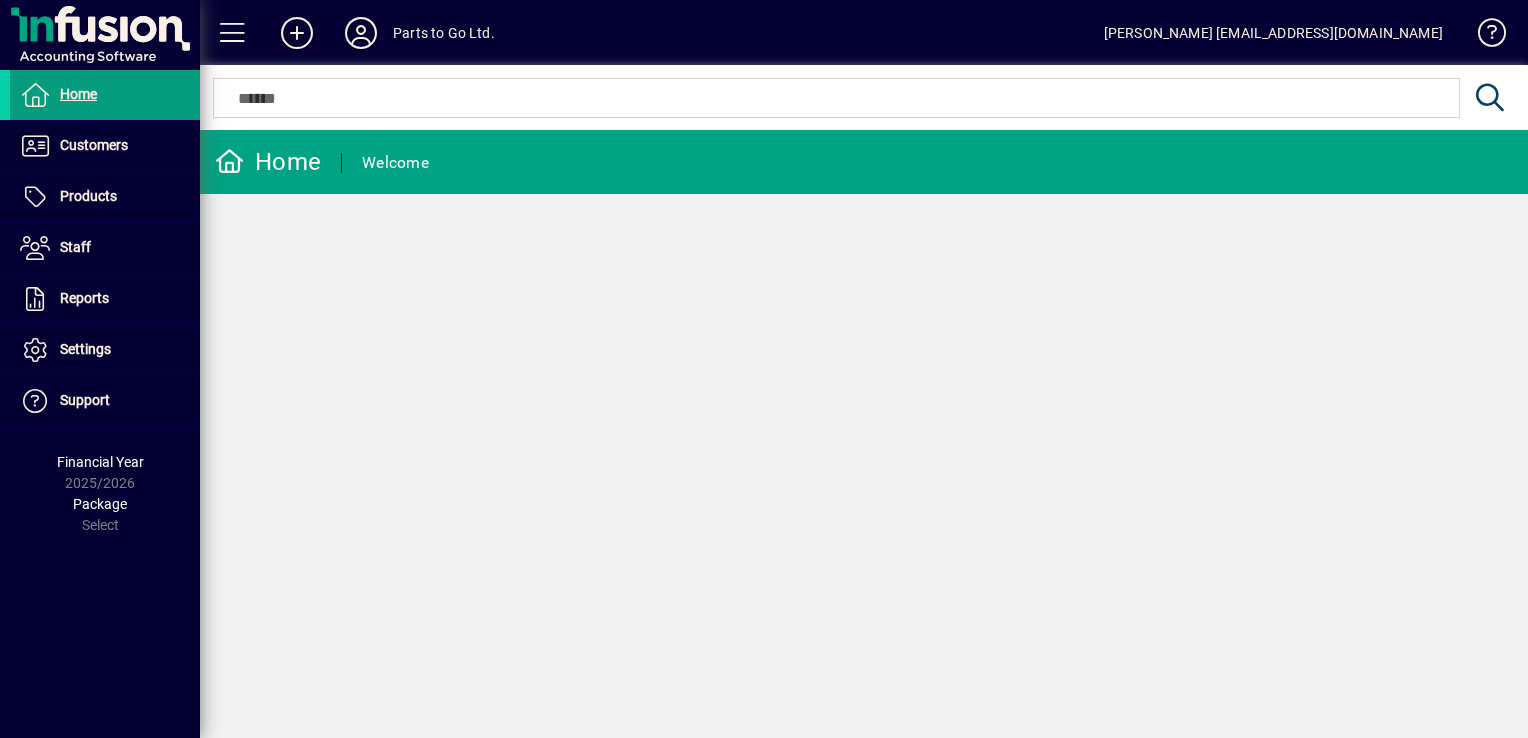 click 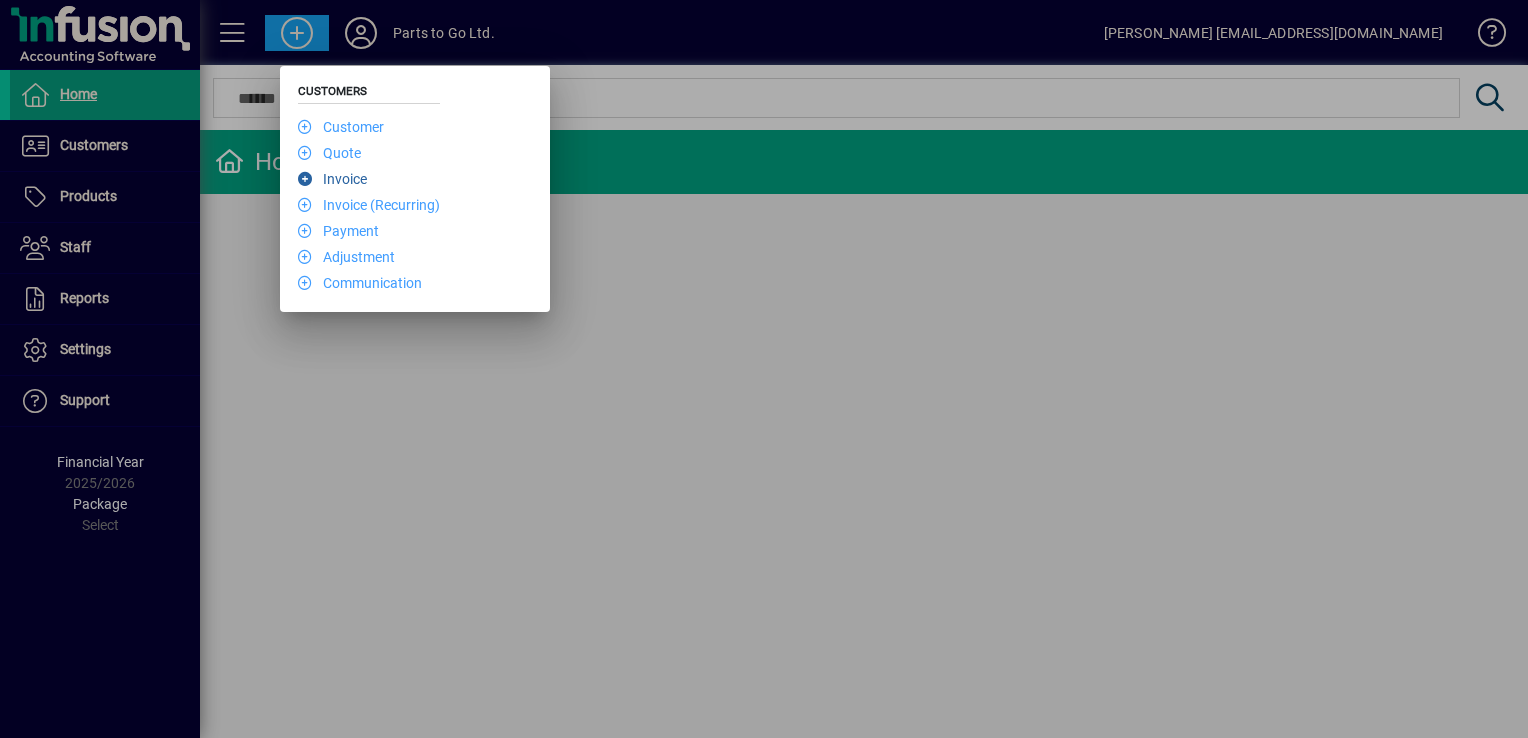 click on "Invoice" at bounding box center [332, 179] 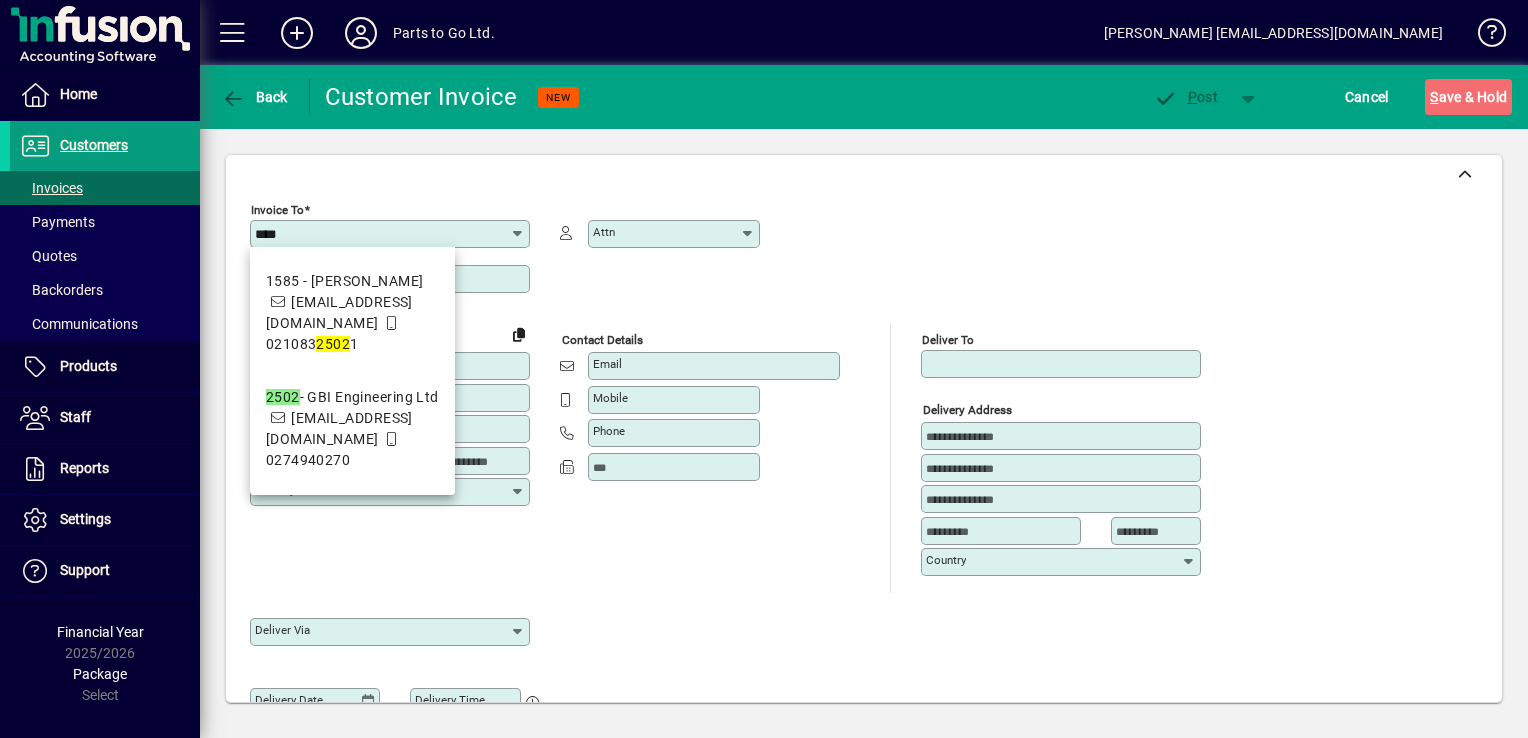 type on "****" 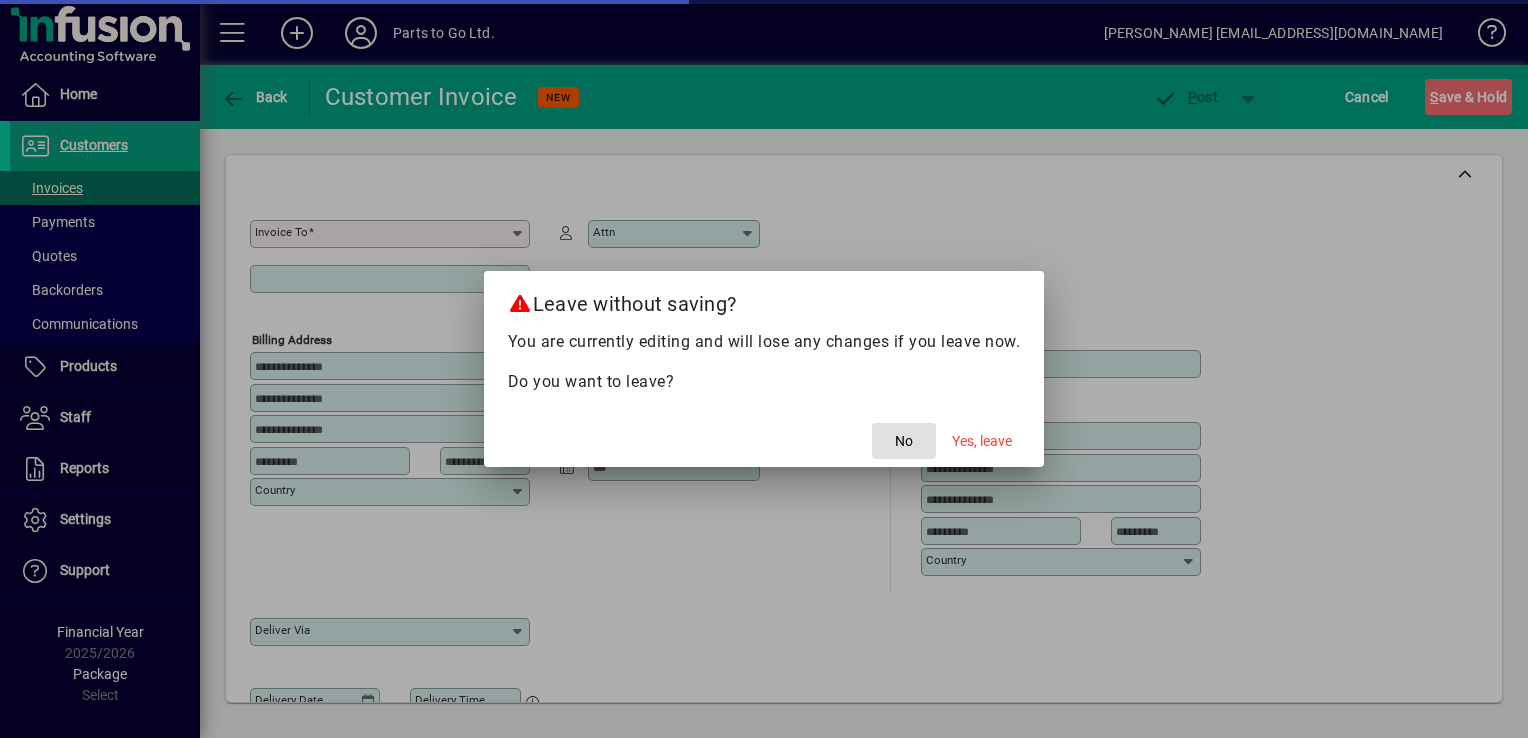 drag, startPoint x: 339, startPoint y: 182, endPoint x: 280, endPoint y: 208, distance: 64.4748 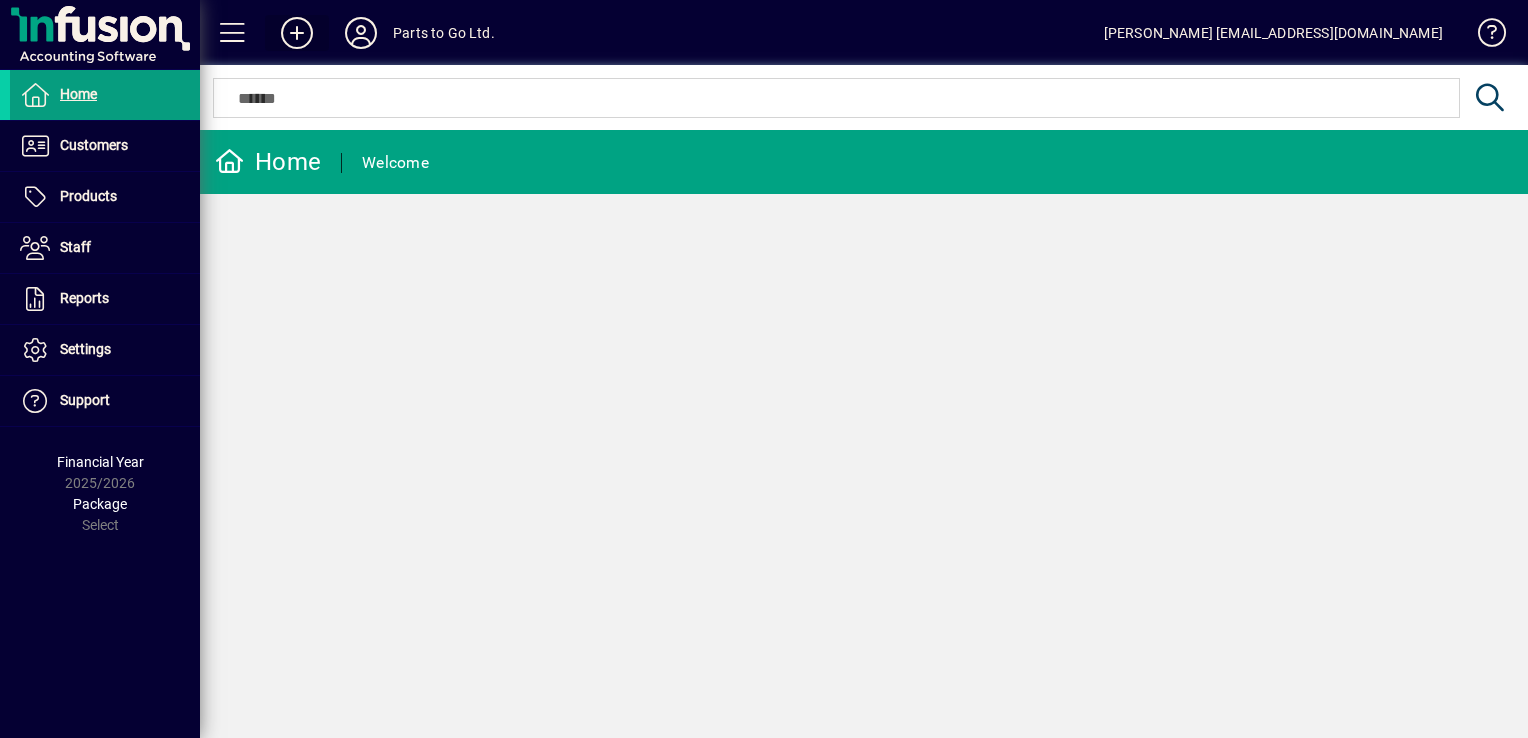 click 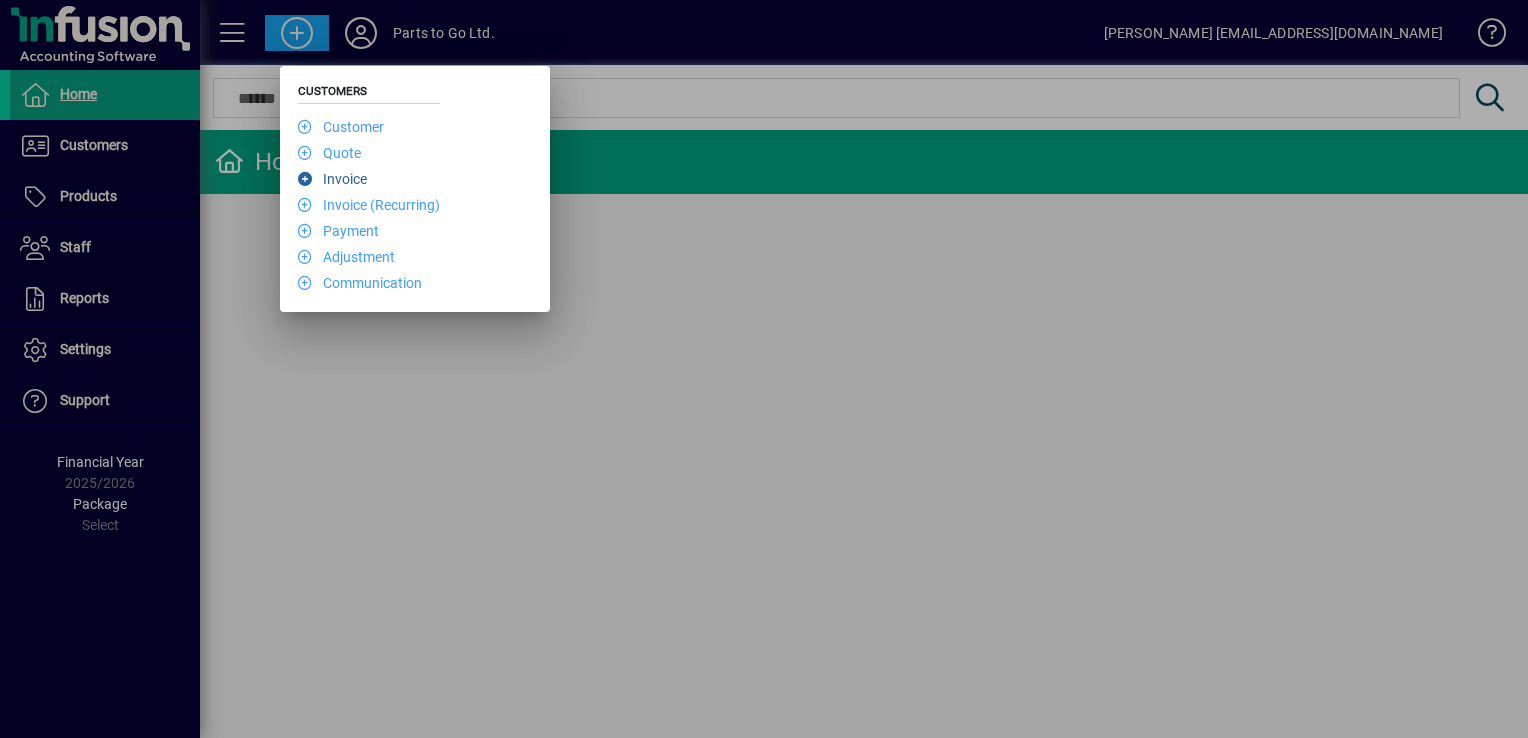 click on "Invoice" at bounding box center [332, 179] 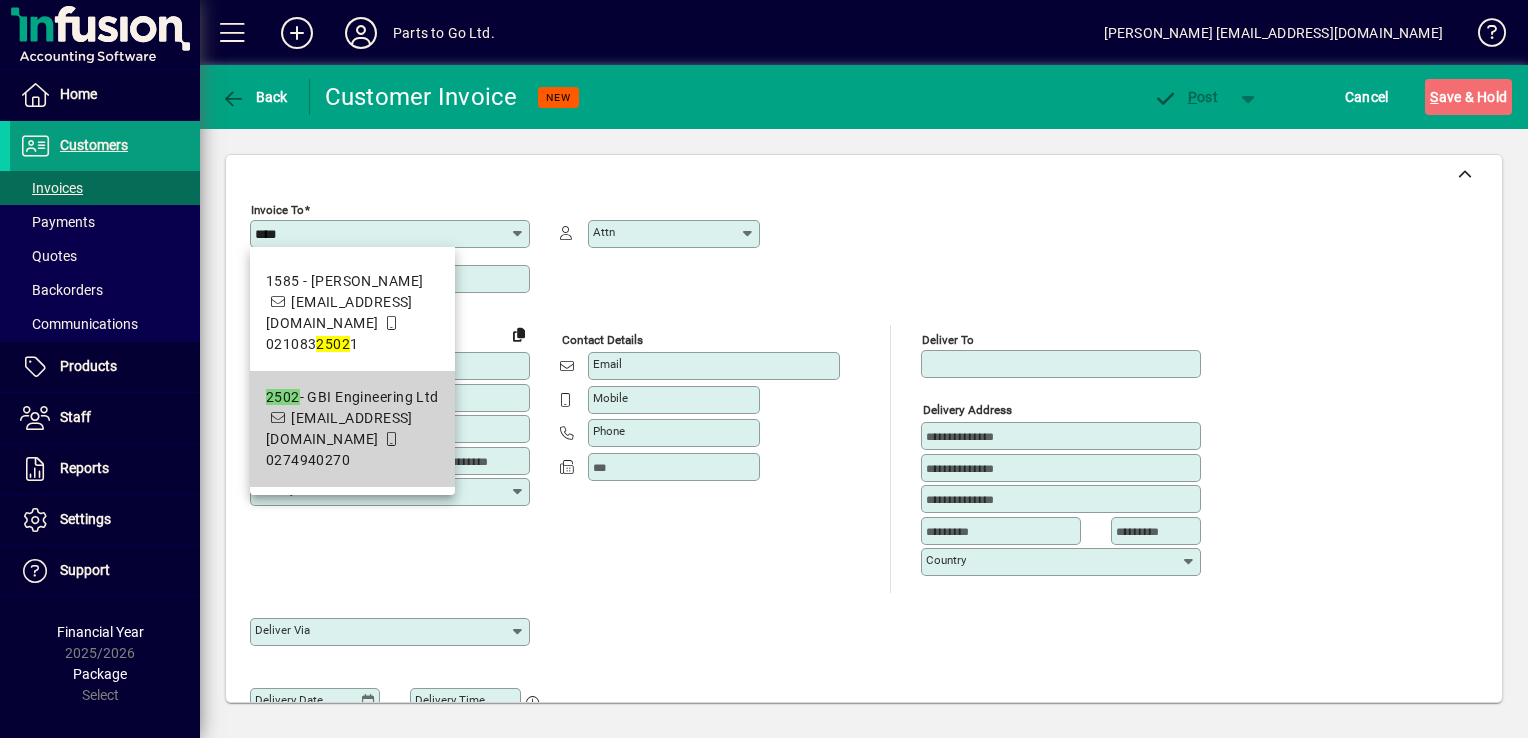 click on "2502  - GBI Engineering Ltd" at bounding box center [352, 397] 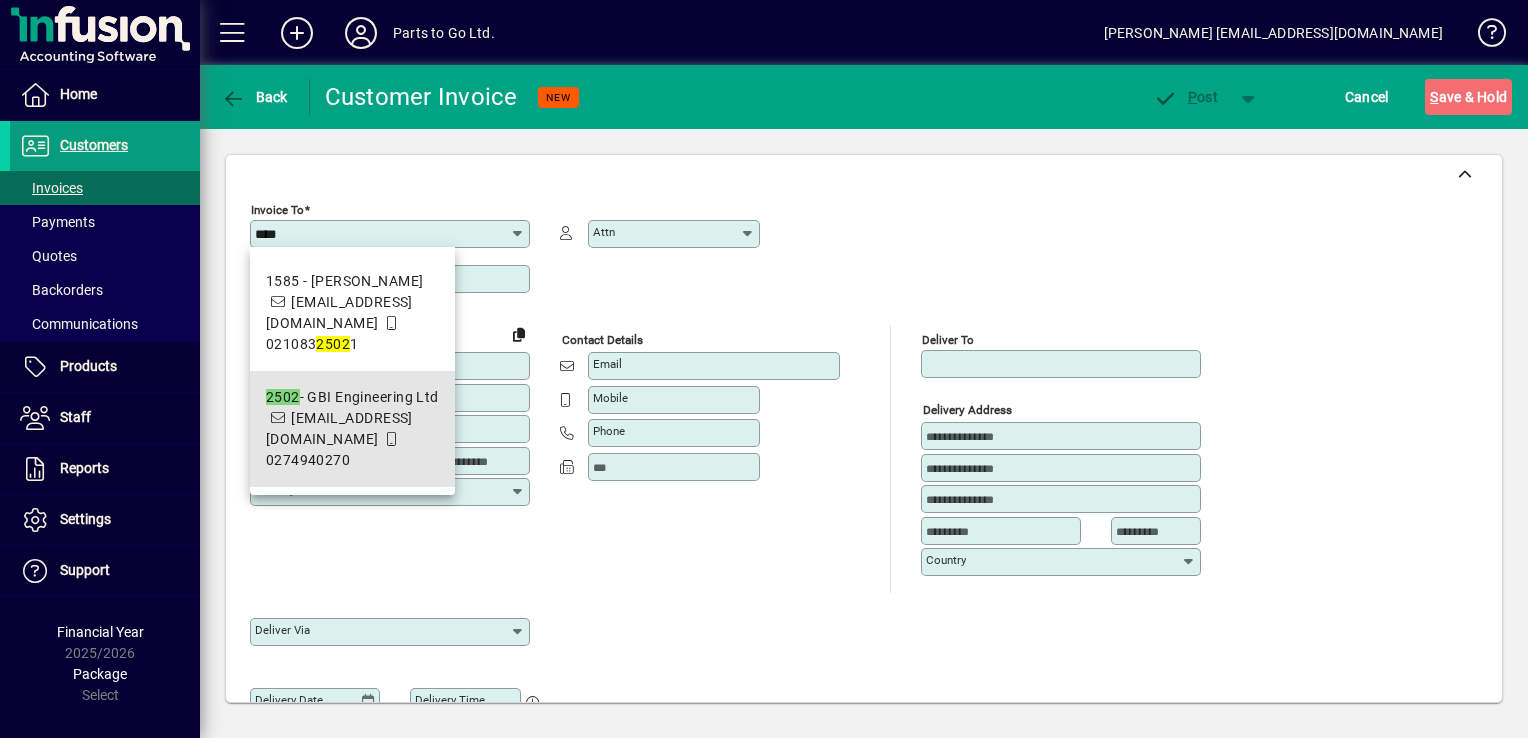 type on "**********" 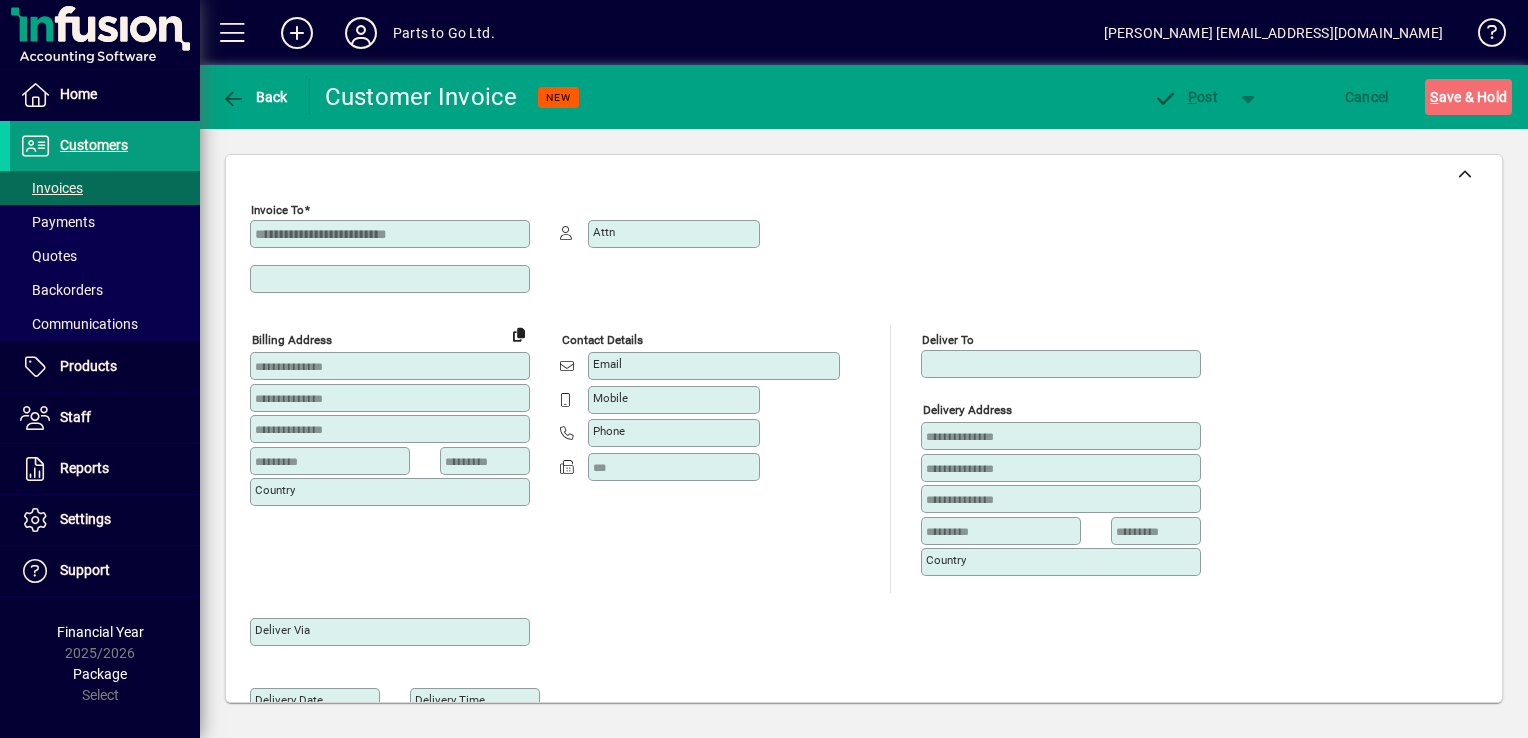 type on "**********" 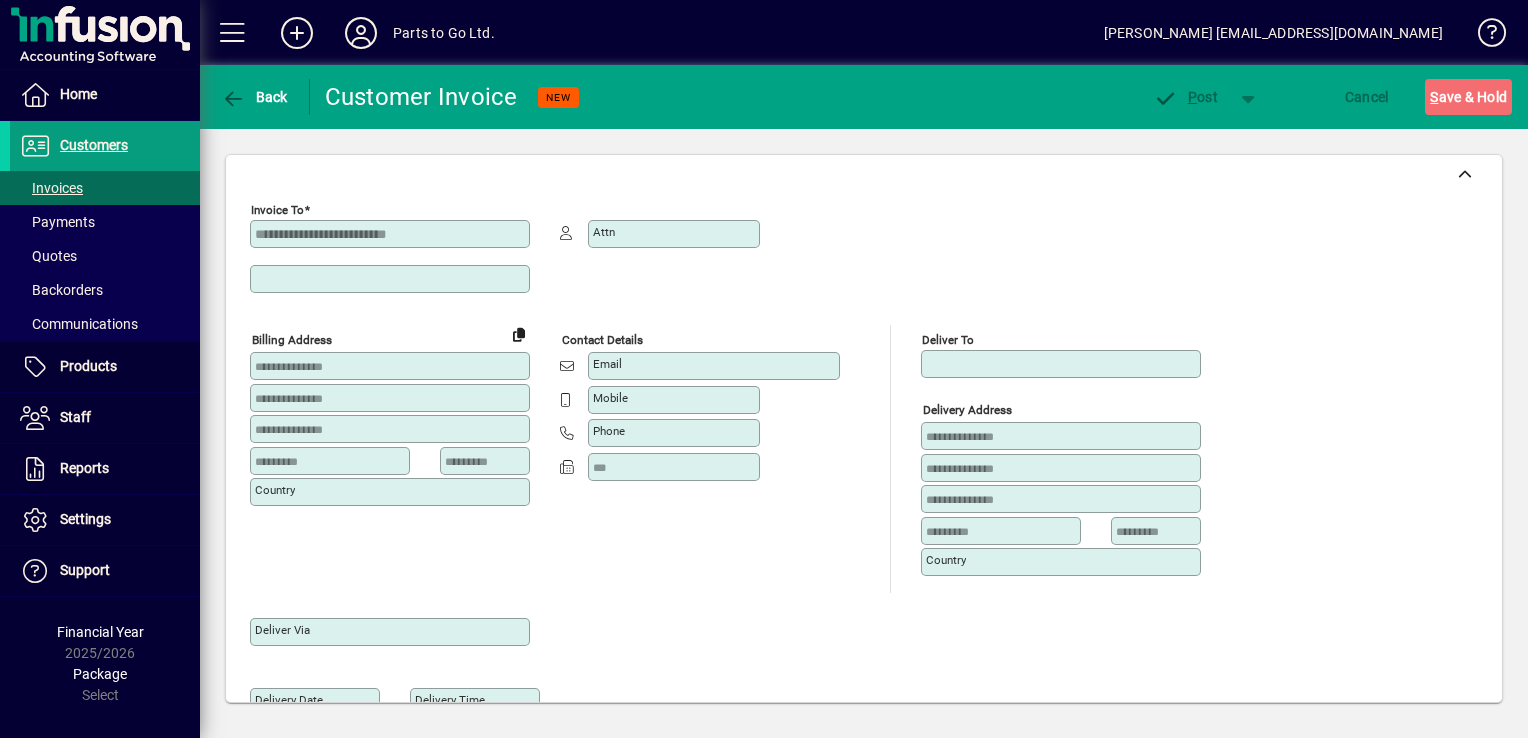 type on "**********" 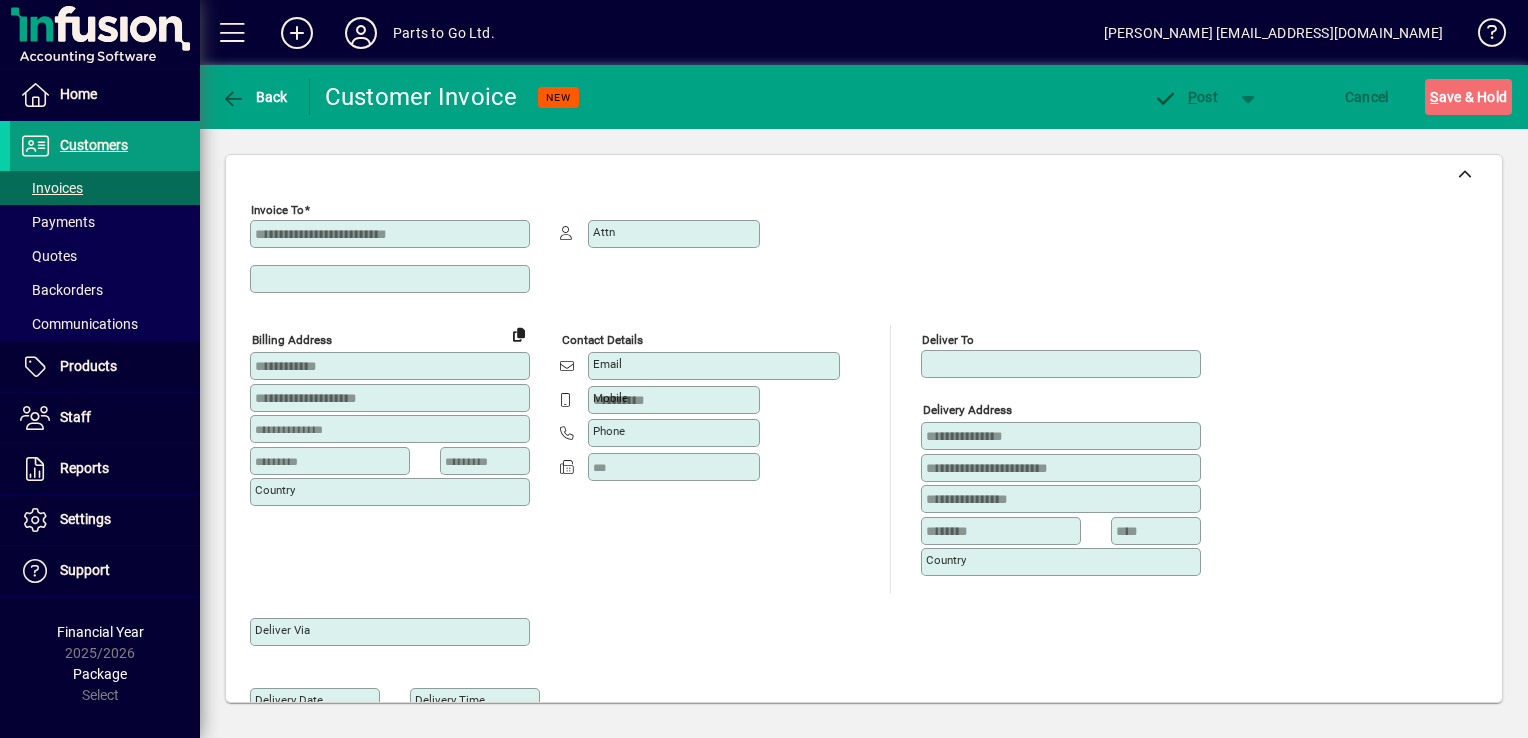 type on "**********" 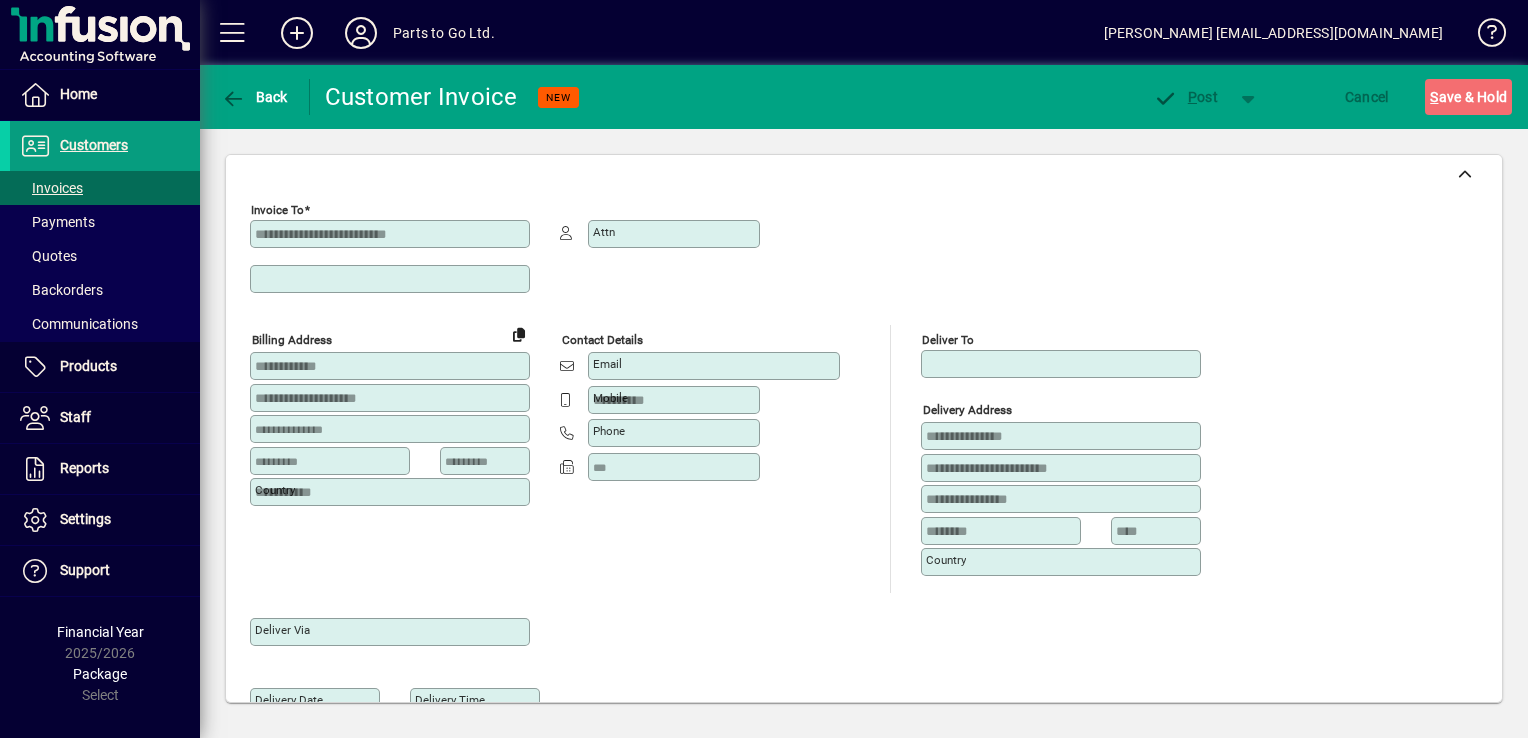 type on "**********" 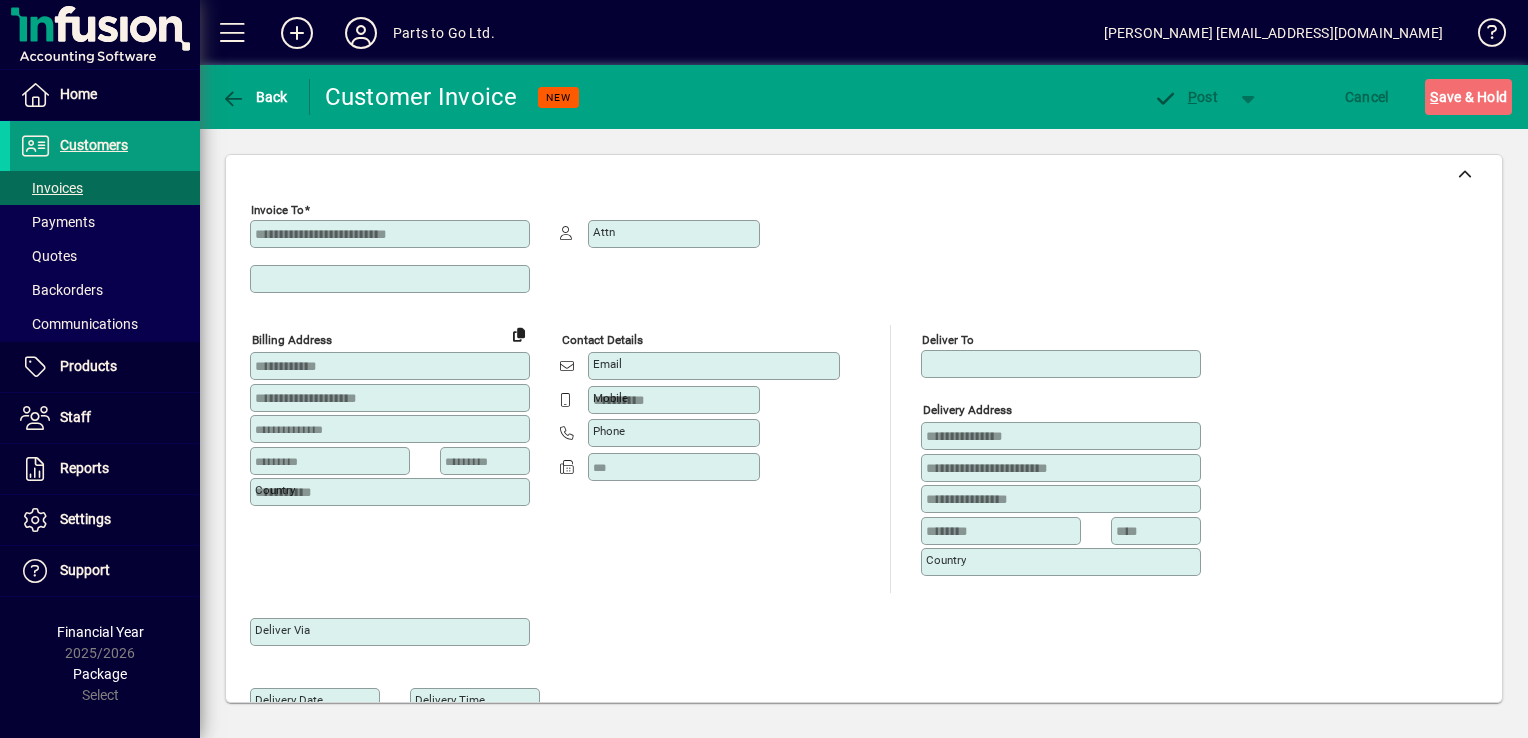 type on "**********" 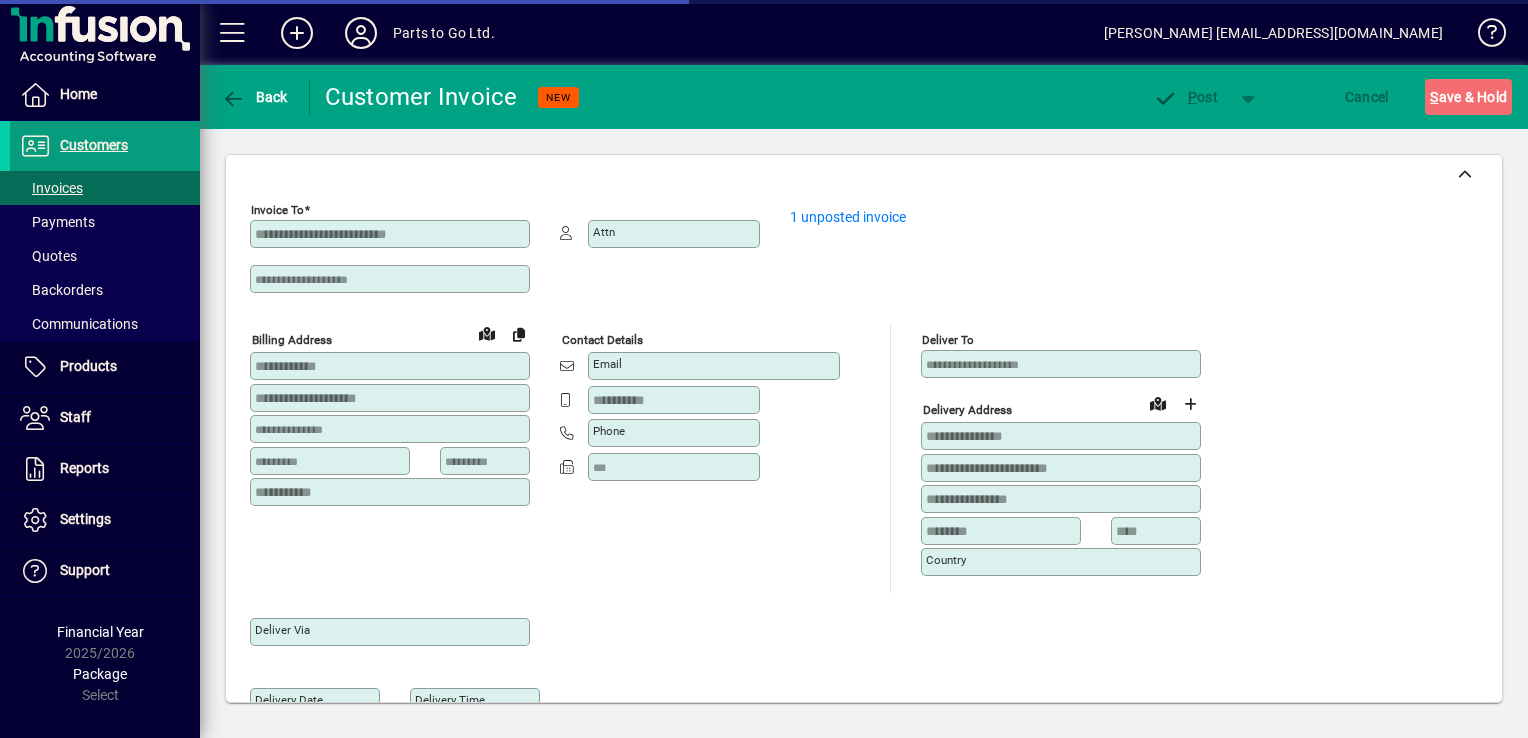 type on "**********" 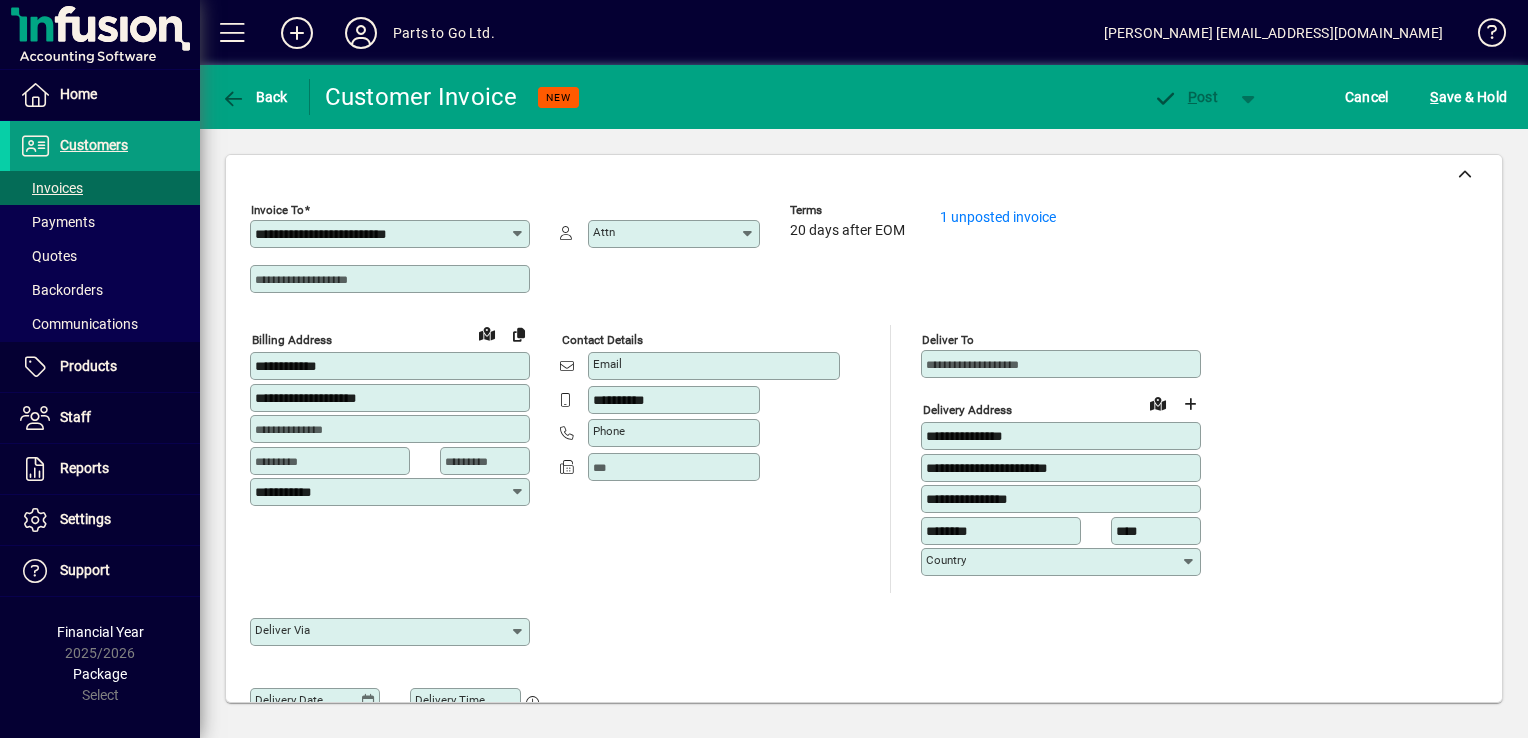 click on "Email" at bounding box center (716, 366) 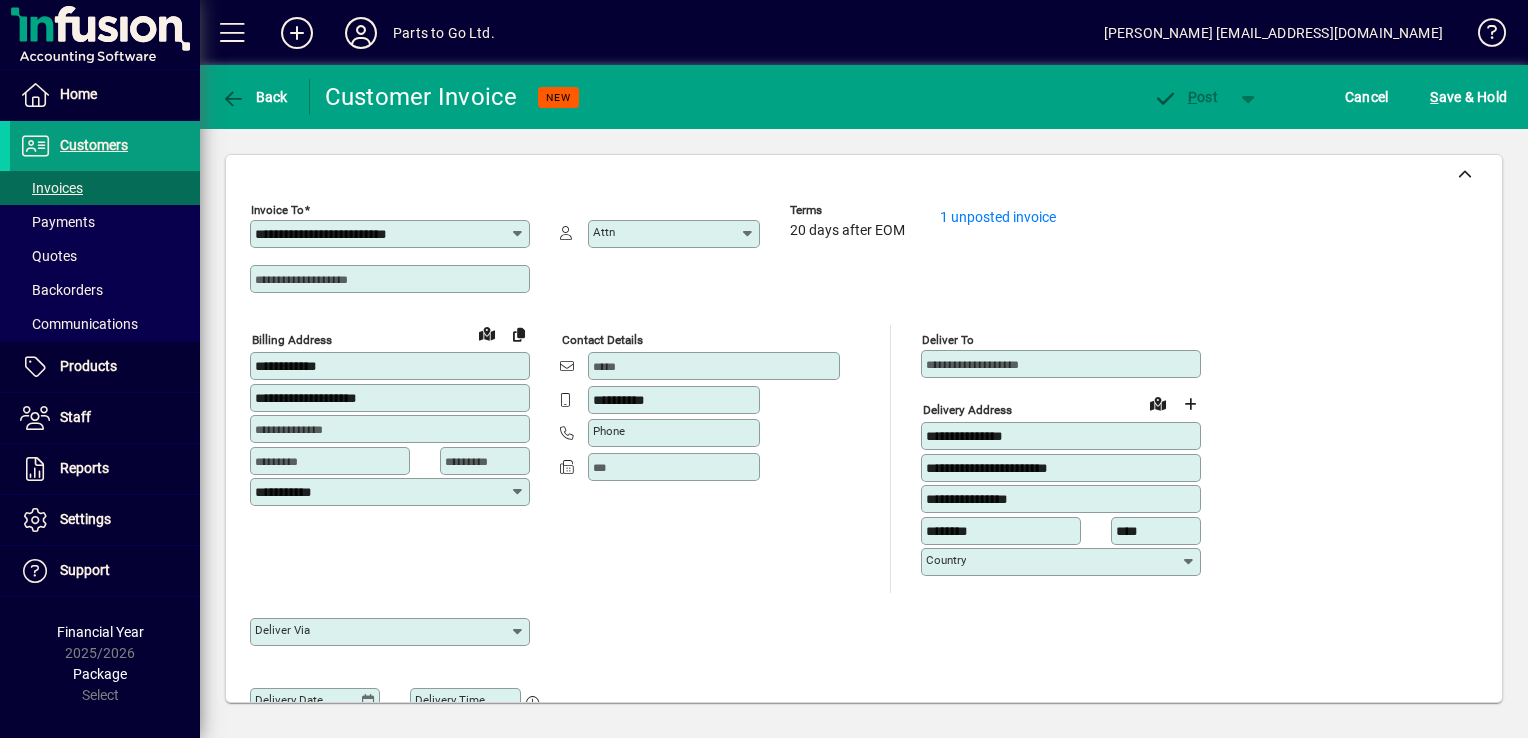 type on "**********" 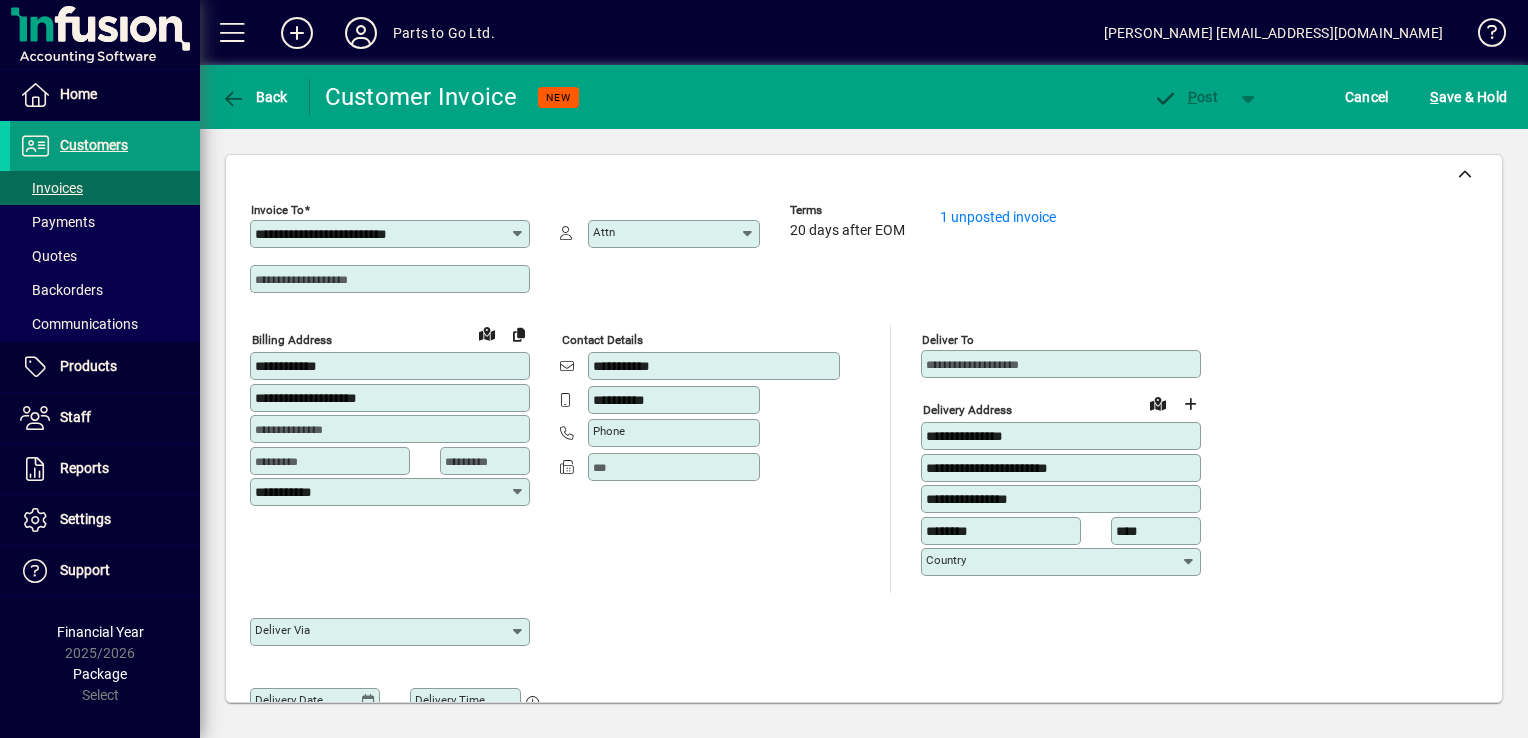 type on "**" 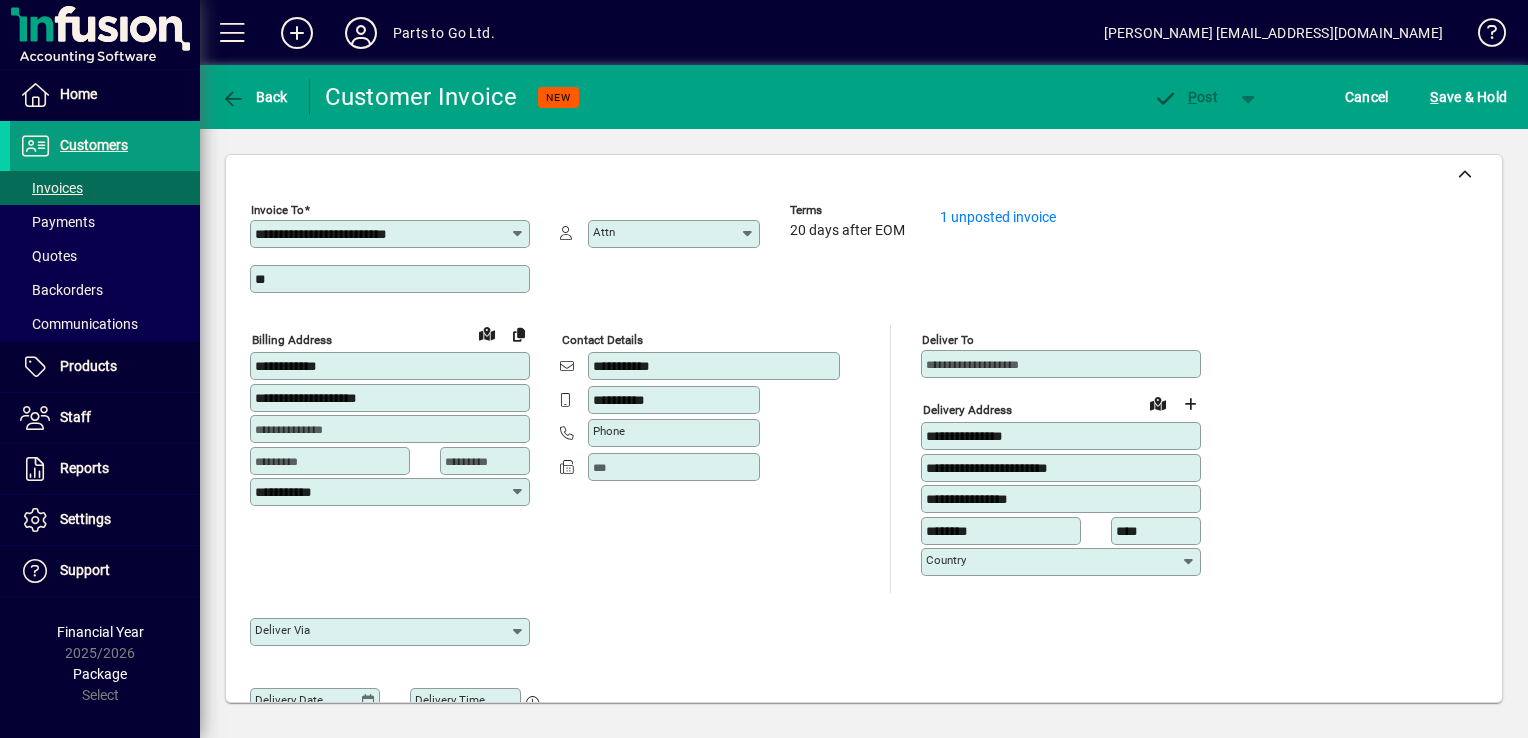 type on "**********" 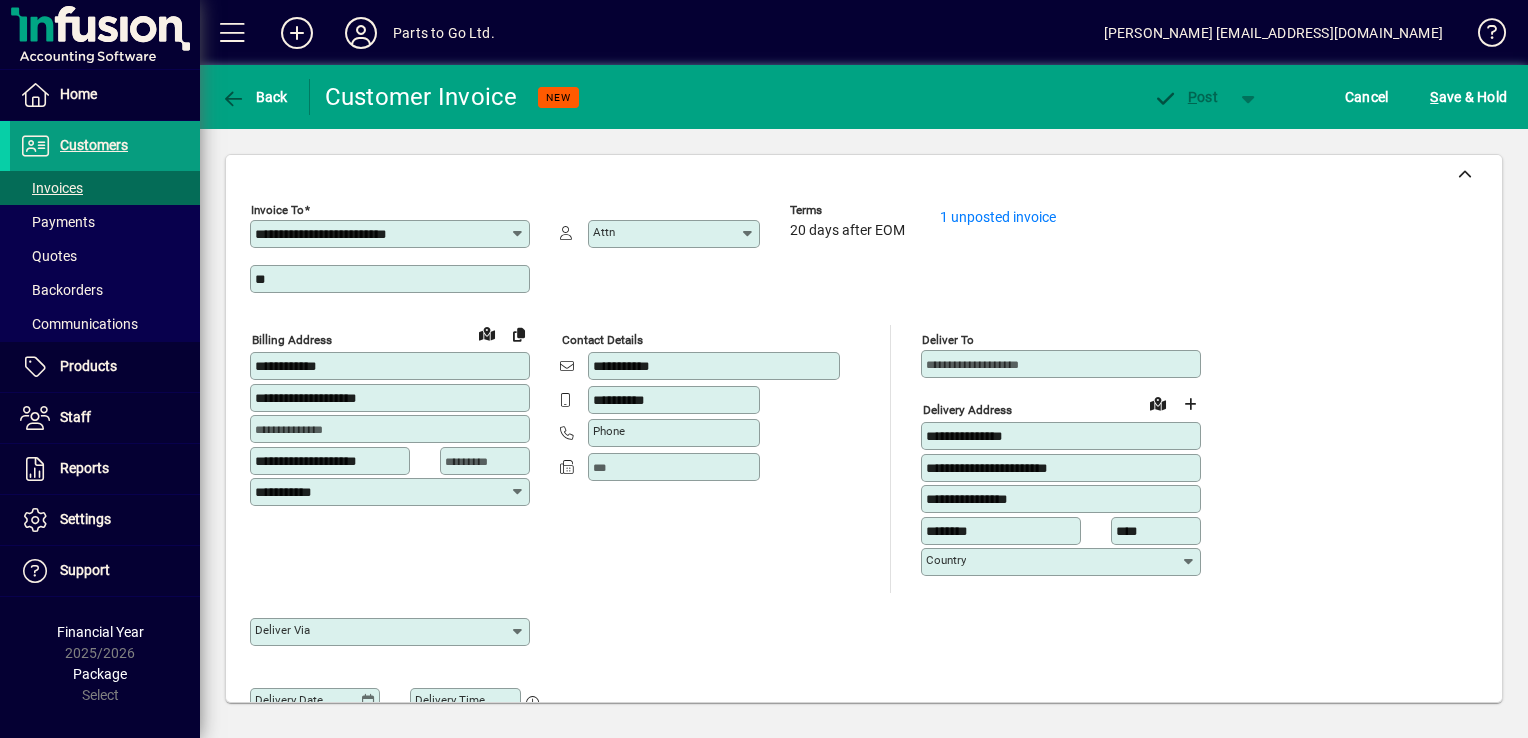 type on "****" 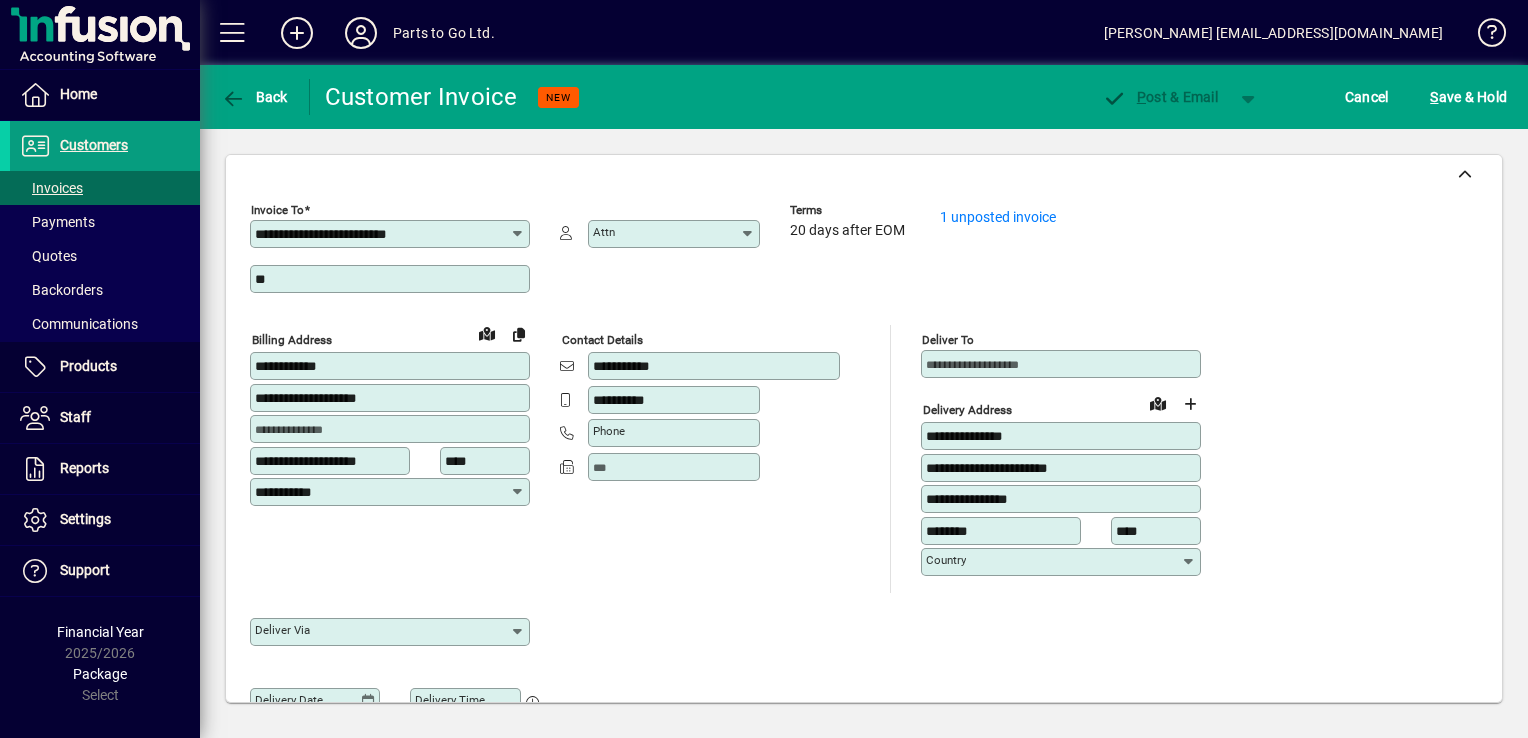 drag, startPoint x: 337, startPoint y: 276, endPoint x: 232, endPoint y: 266, distance: 105.47511 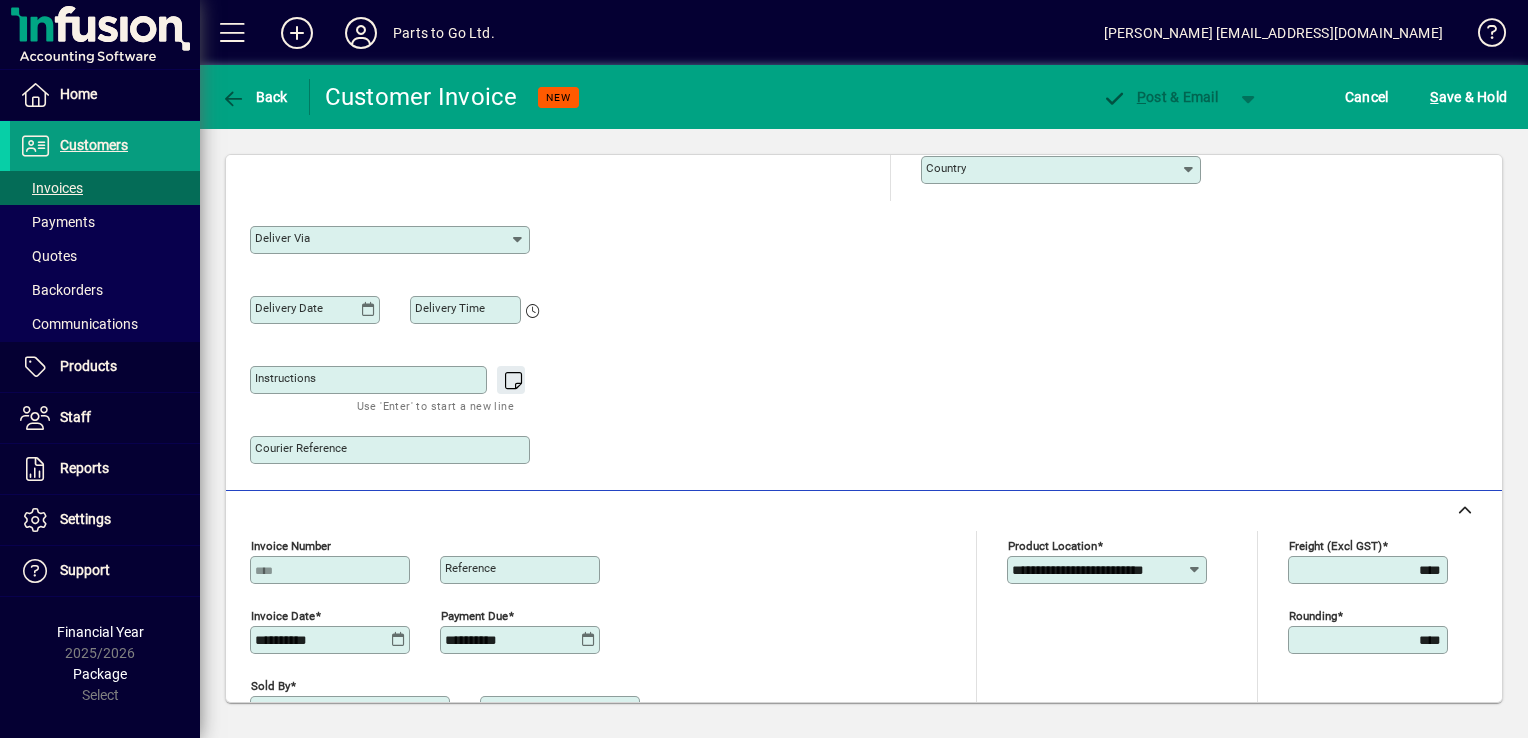 scroll, scrollTop: 400, scrollLeft: 0, axis: vertical 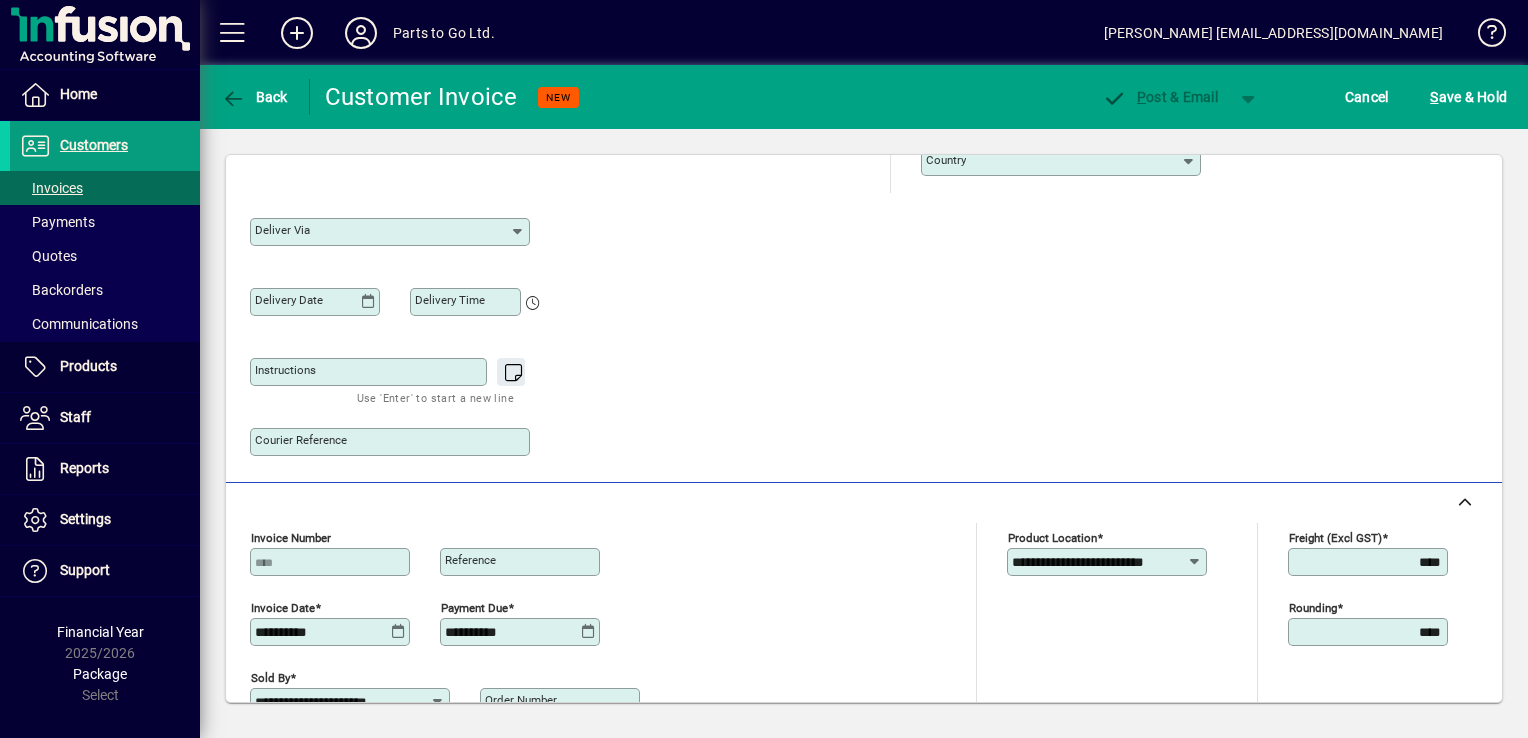 type on "*******" 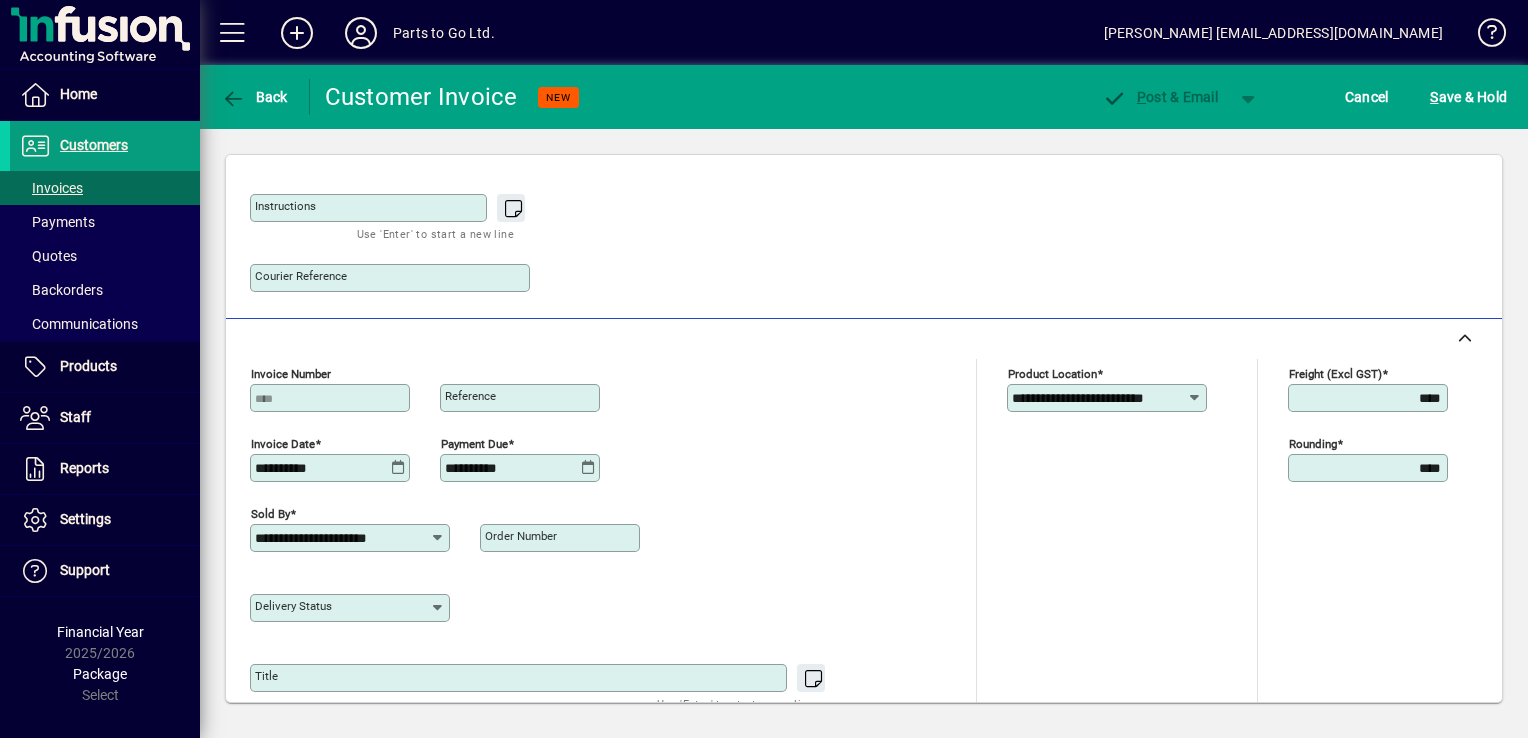 scroll, scrollTop: 600, scrollLeft: 0, axis: vertical 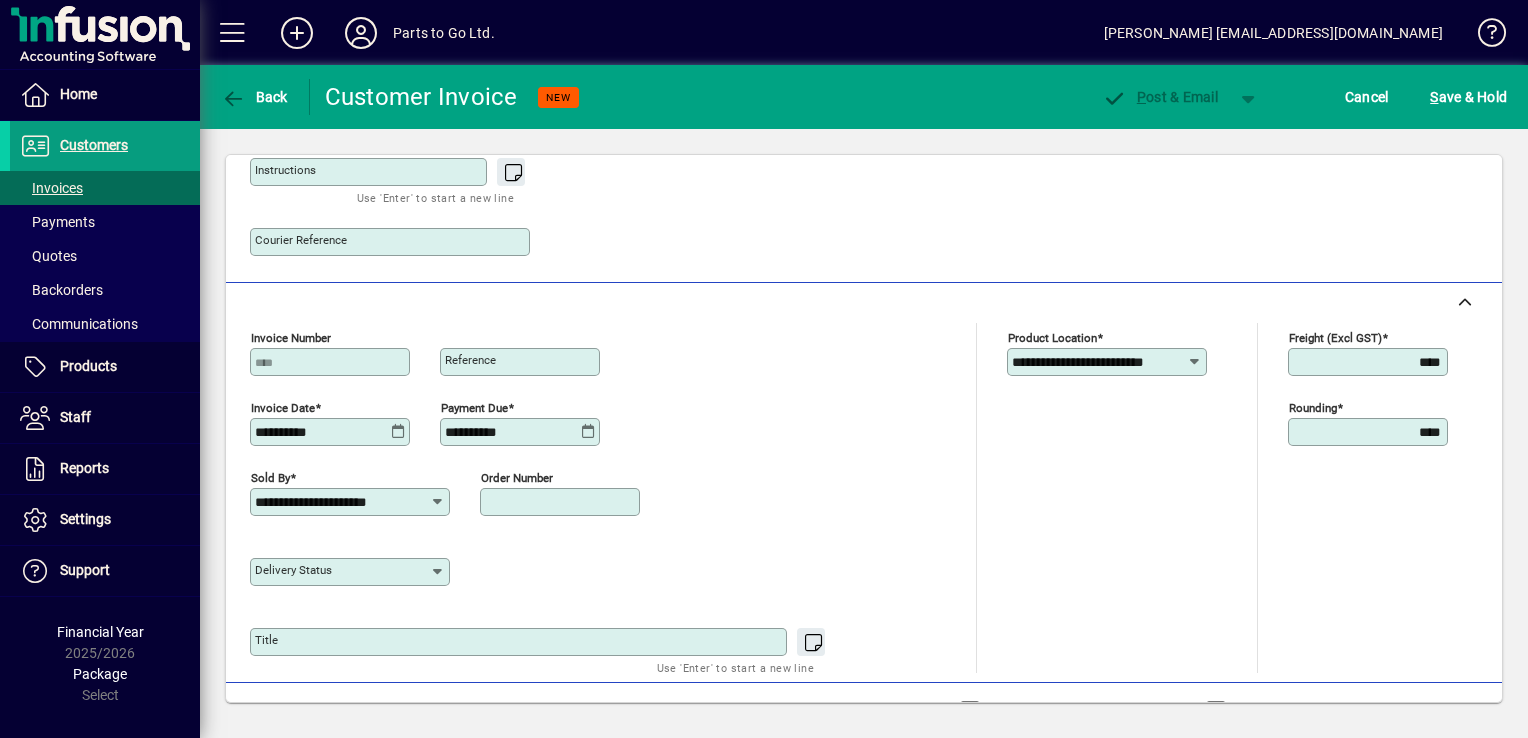 click on "Order number" at bounding box center [562, 502] 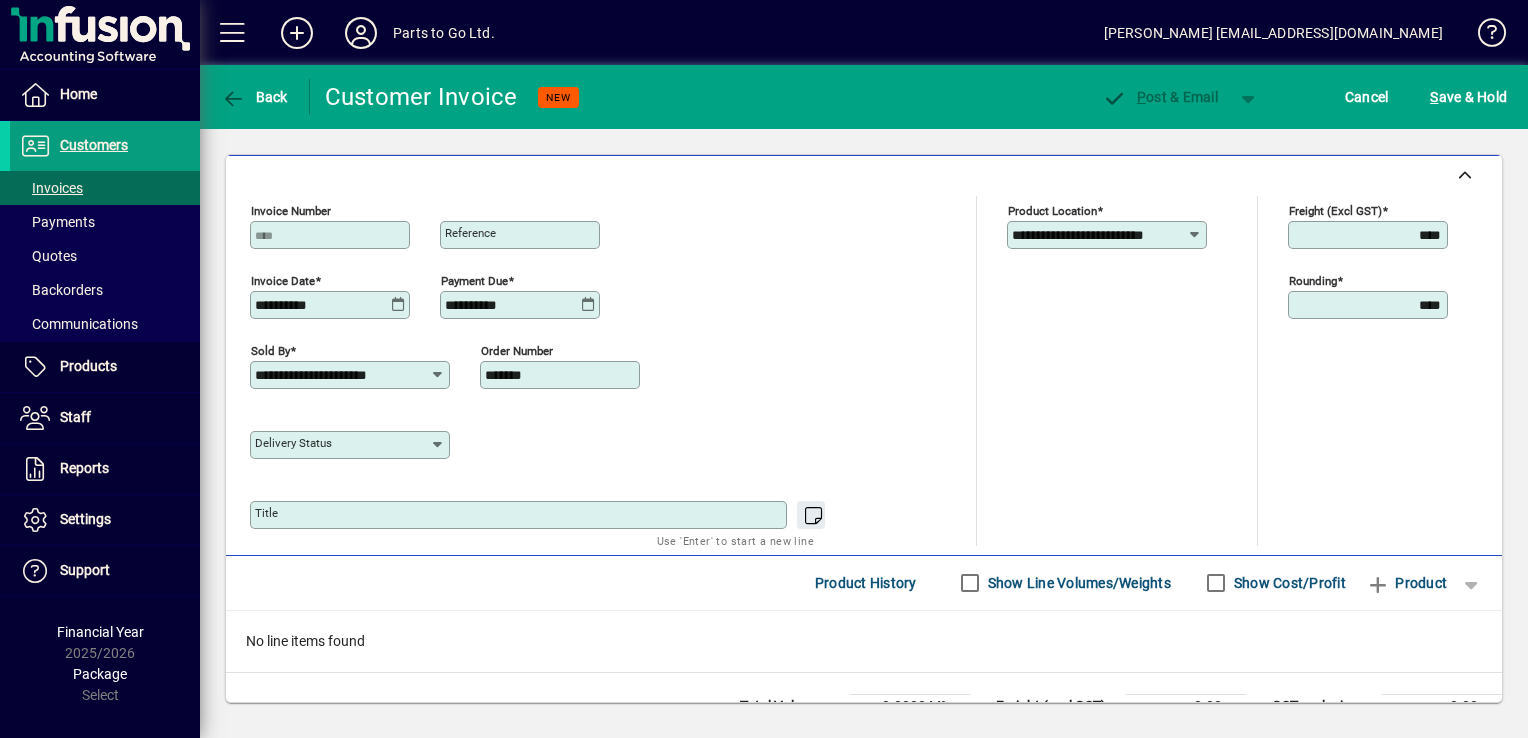 scroll, scrollTop: 800, scrollLeft: 0, axis: vertical 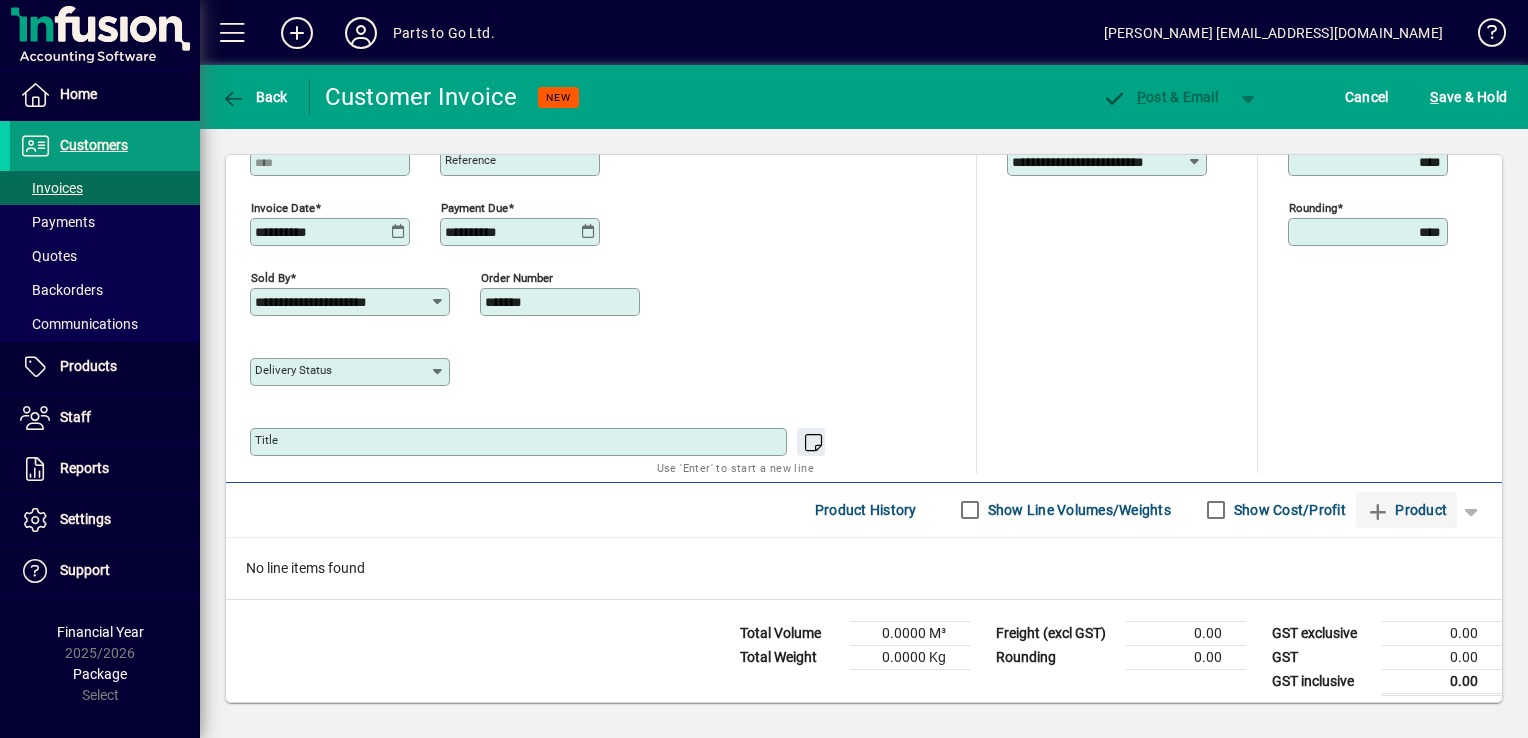 type on "*******" 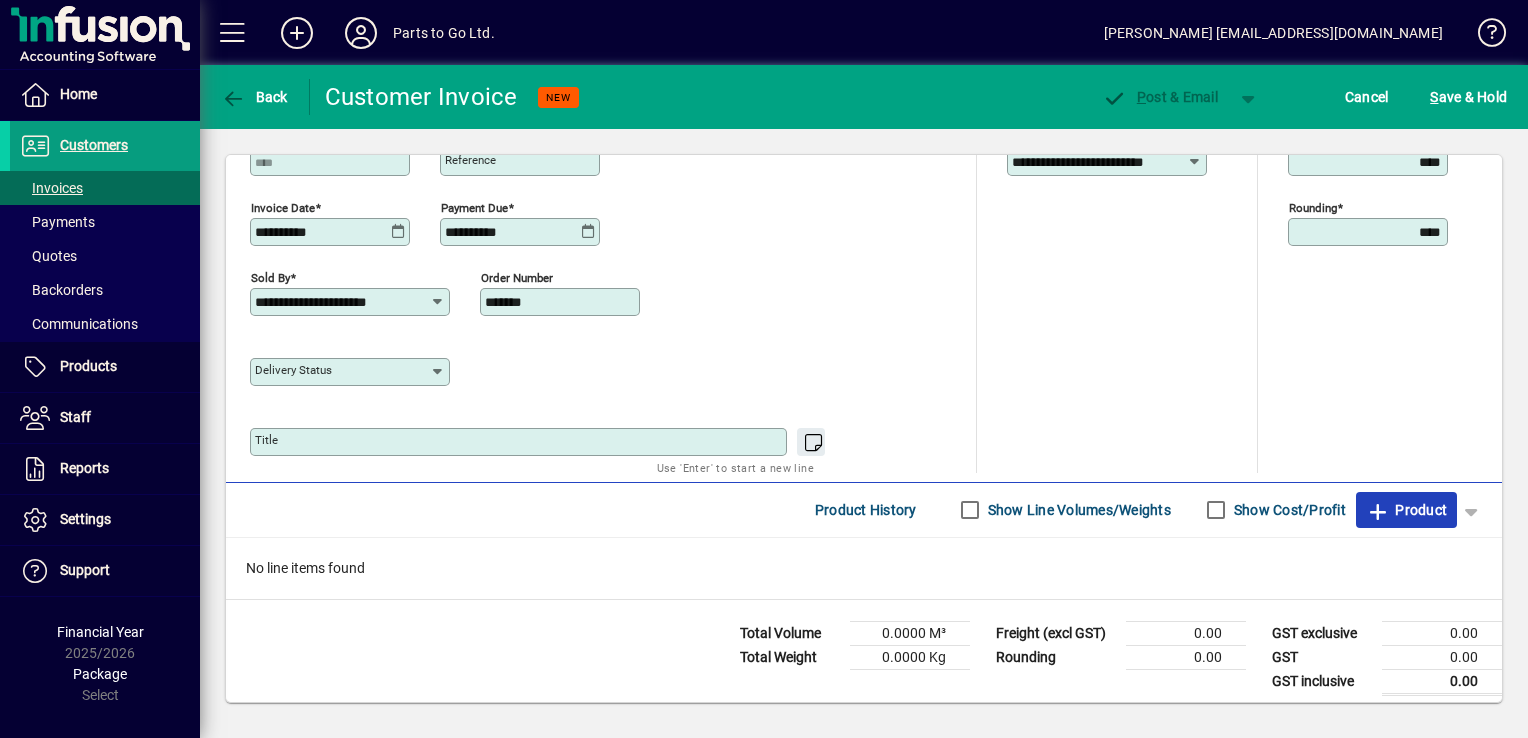 click 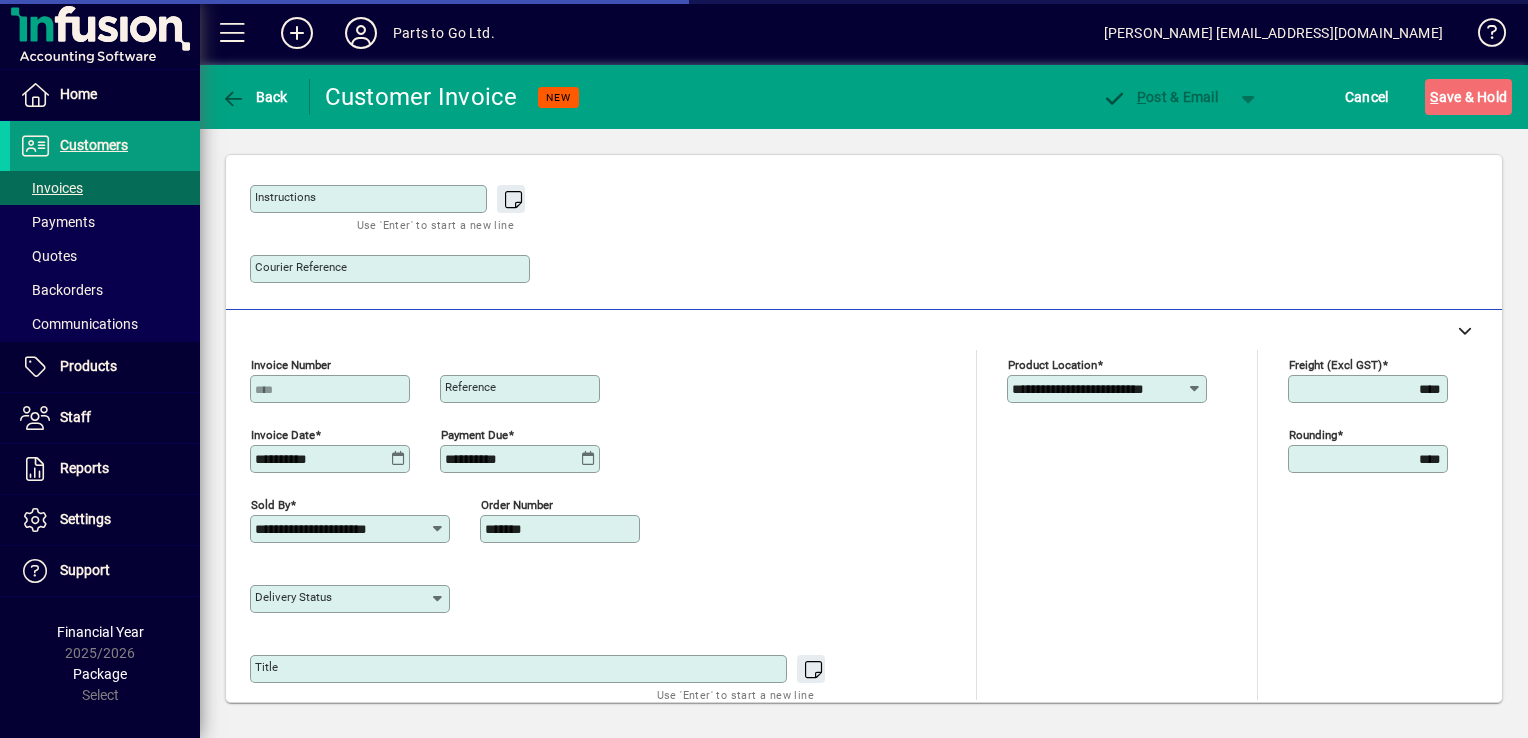 scroll, scrollTop: 88, scrollLeft: 0, axis: vertical 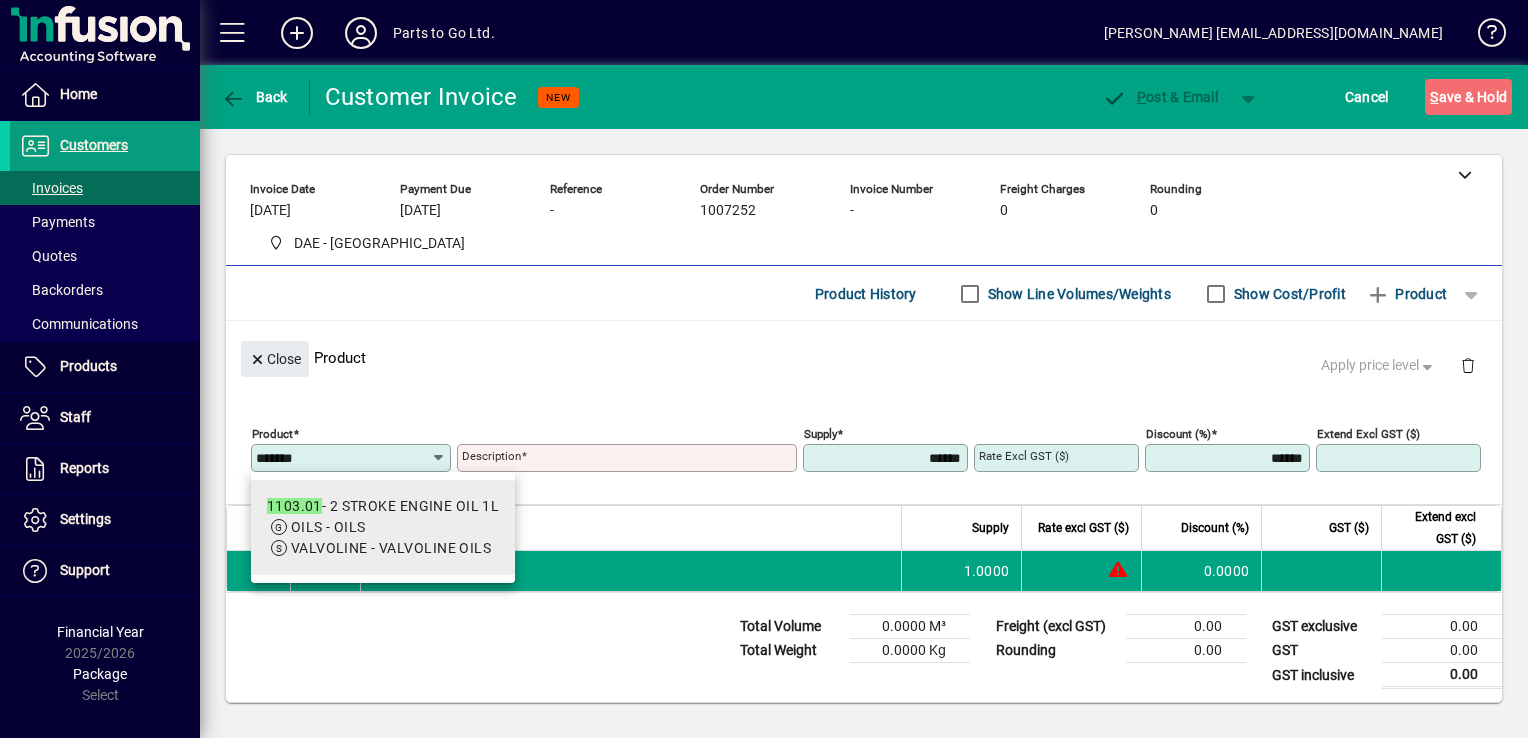 type on "*******" 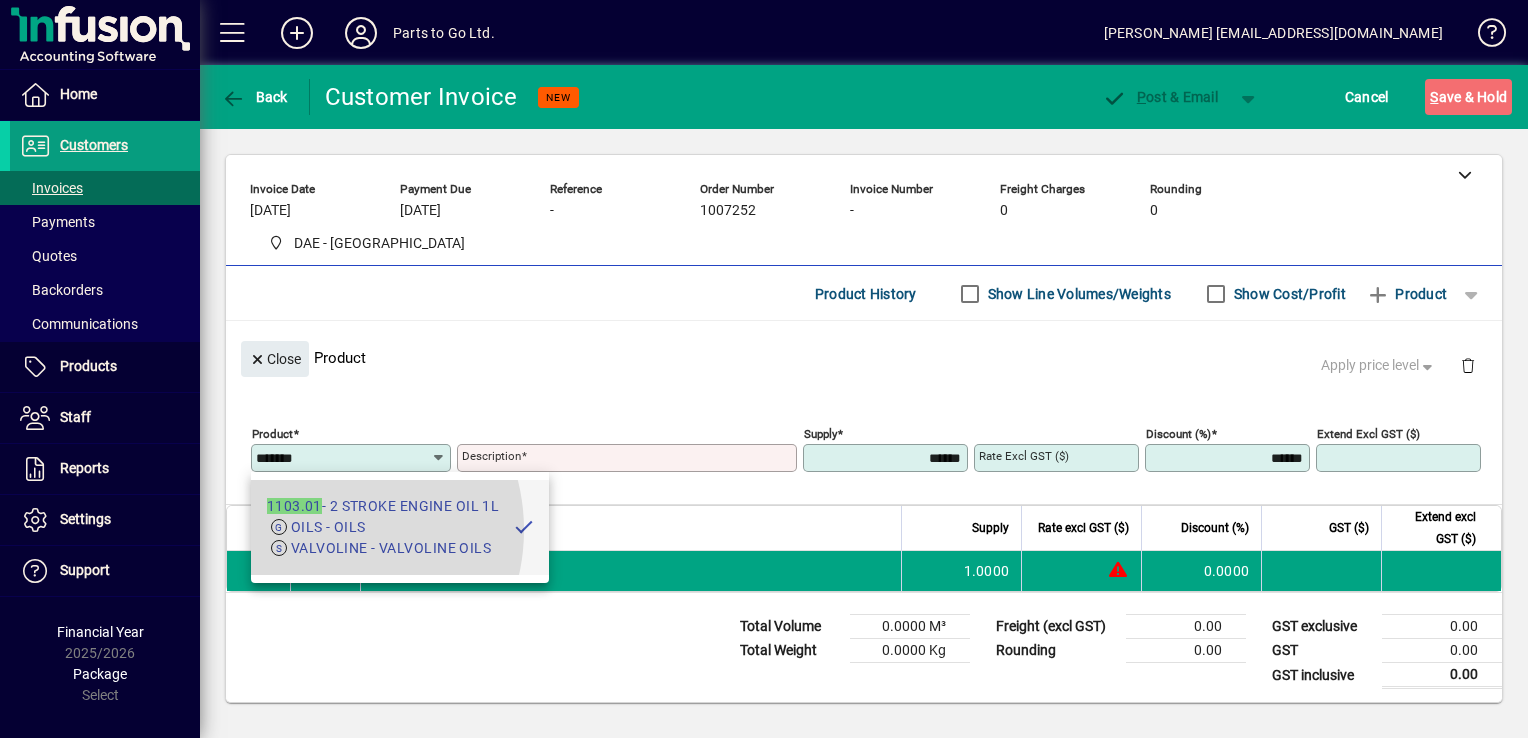 type on "**********" 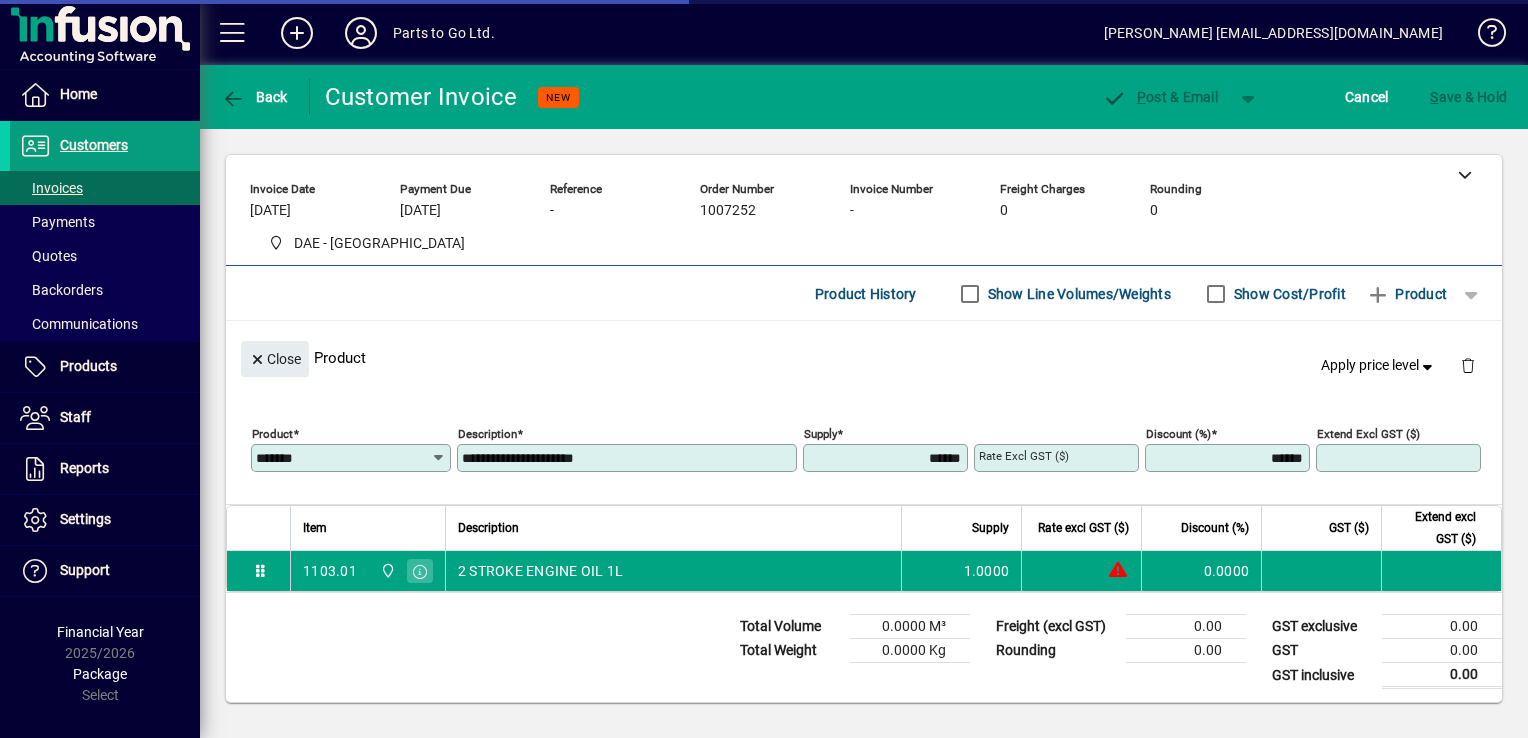 type on "*******" 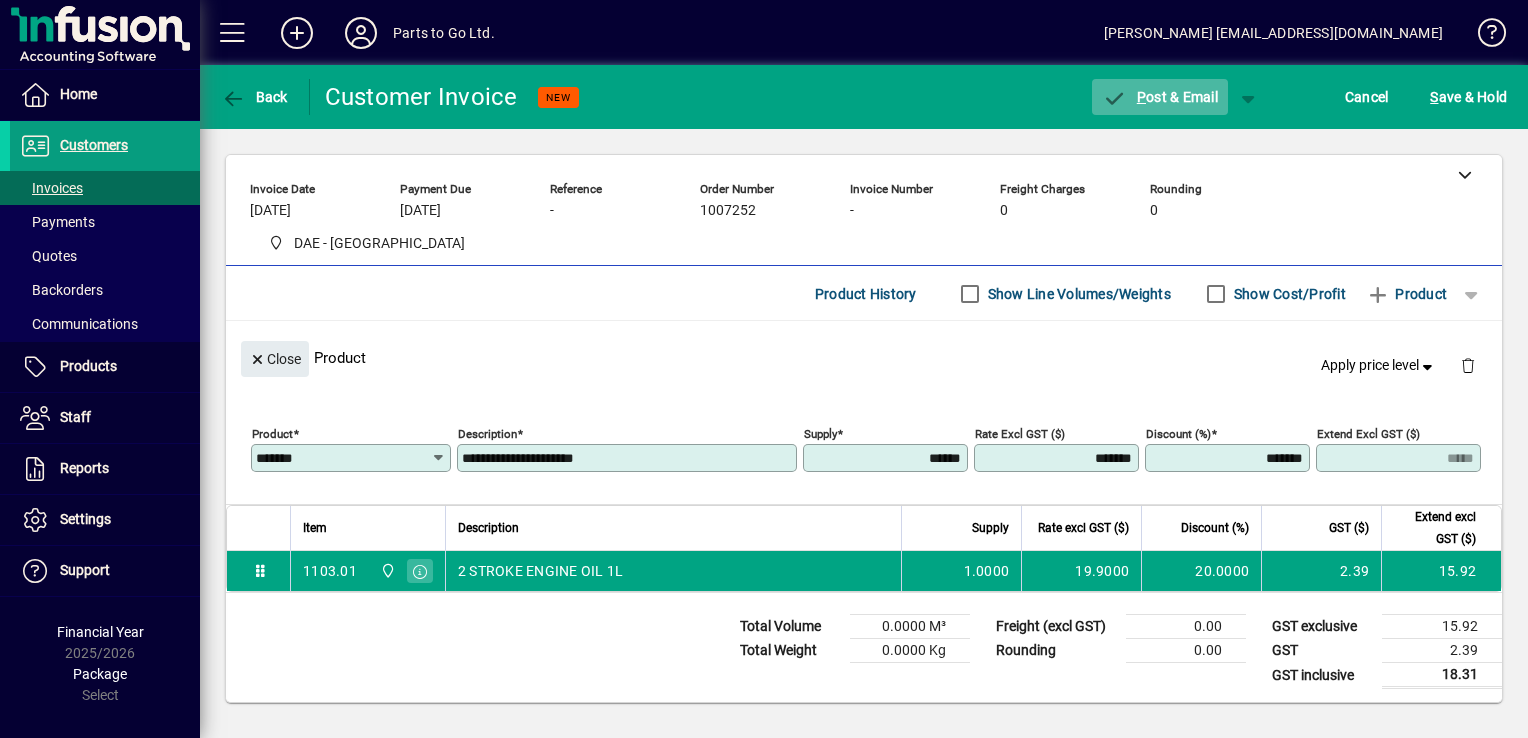 click on "P ost & Email" 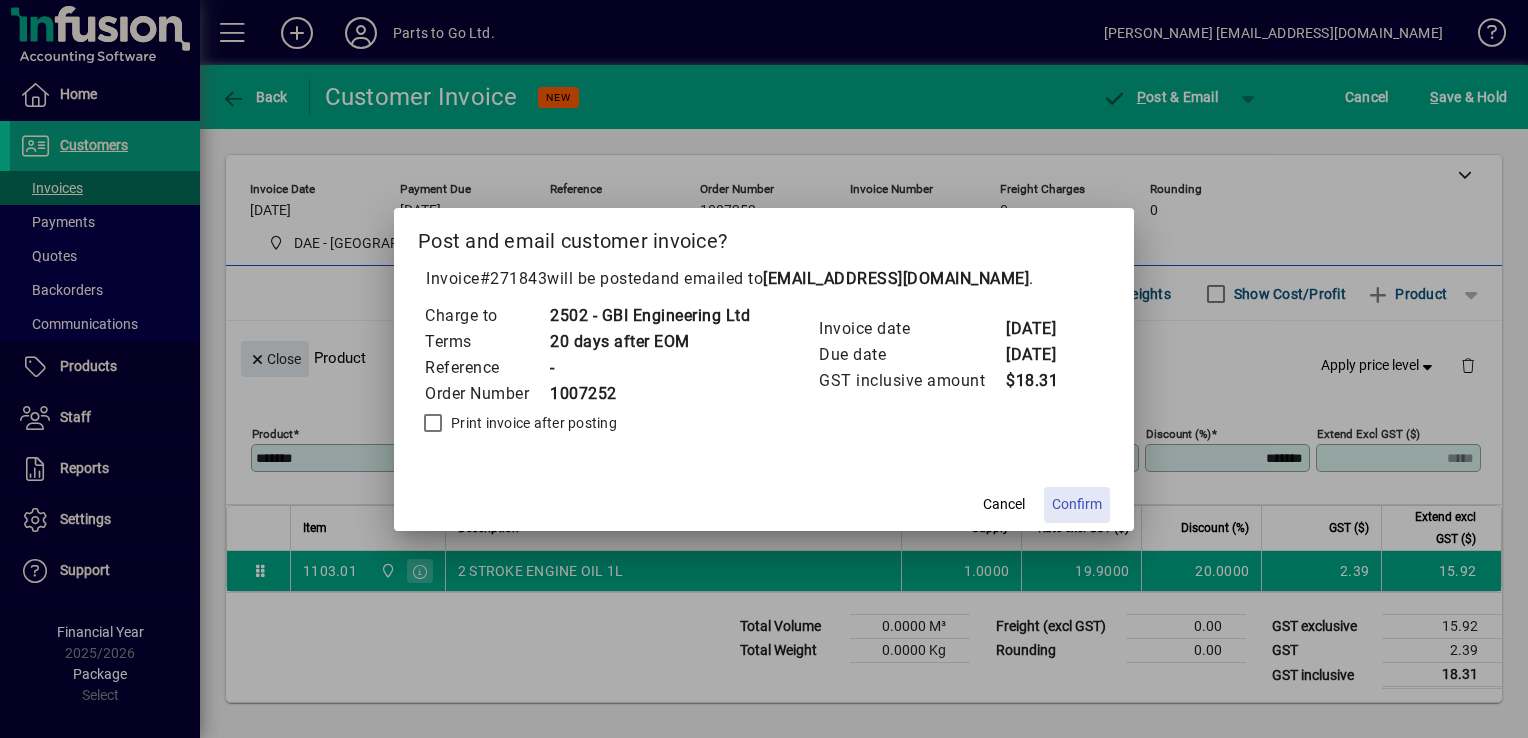 click on "Confirm" 